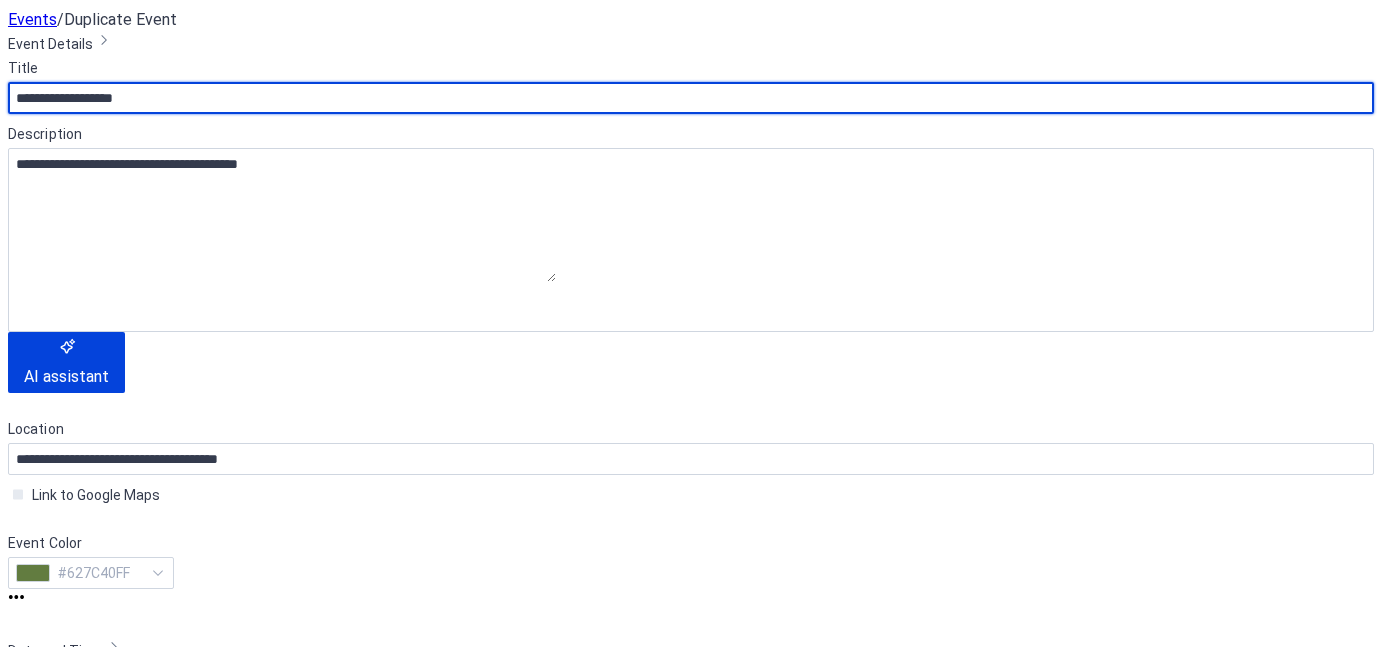 scroll, scrollTop: 0, scrollLeft: 0, axis: both 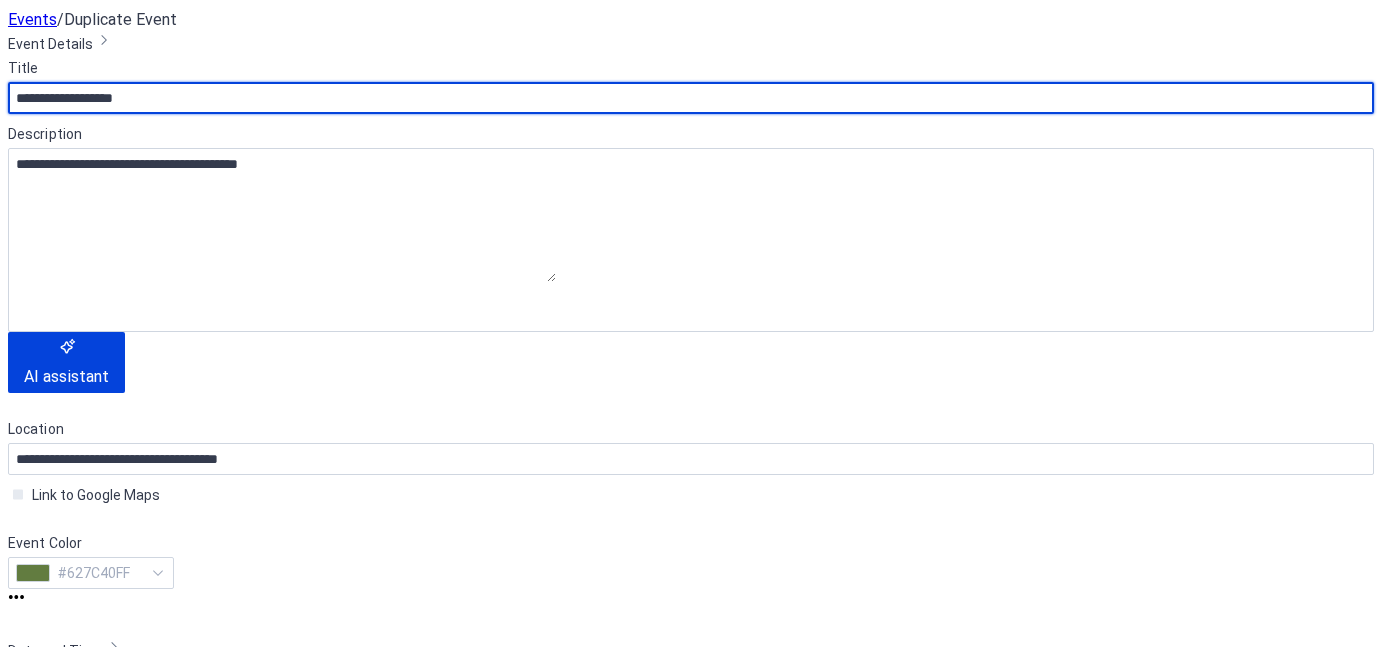 click on "**********" at bounding box center [691, 793] 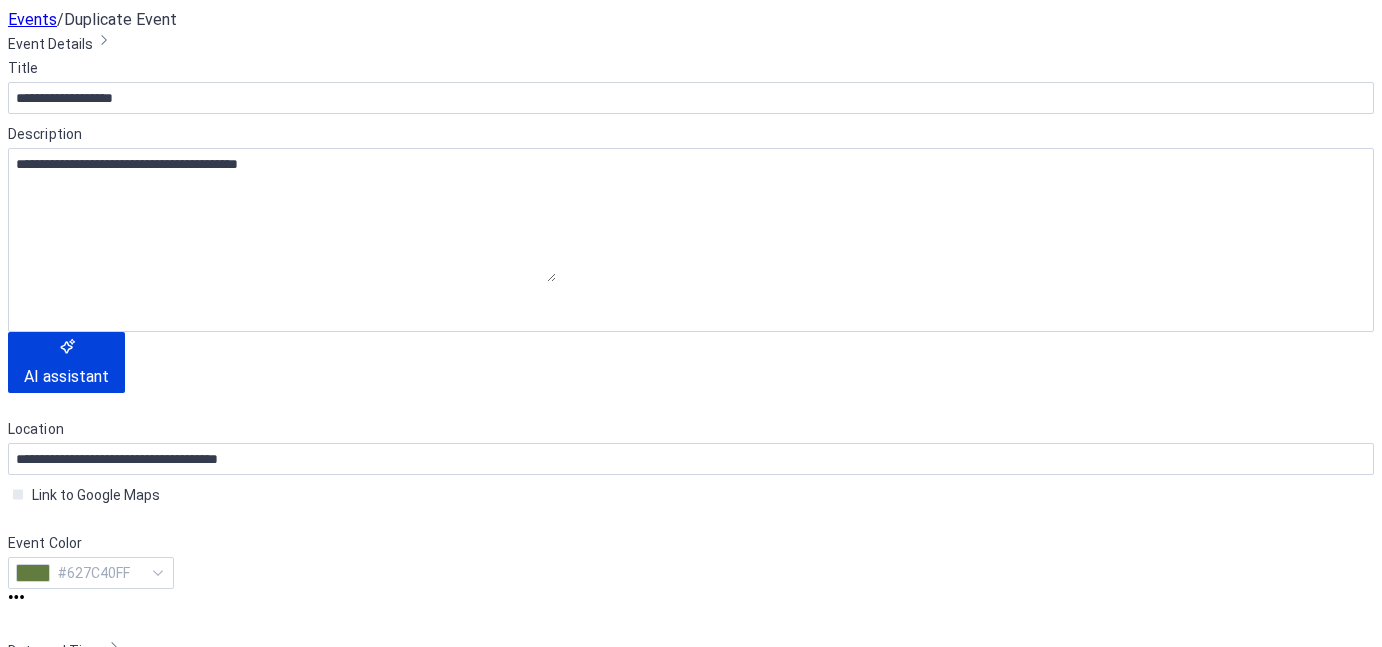 scroll, scrollTop: 0, scrollLeft: 0, axis: both 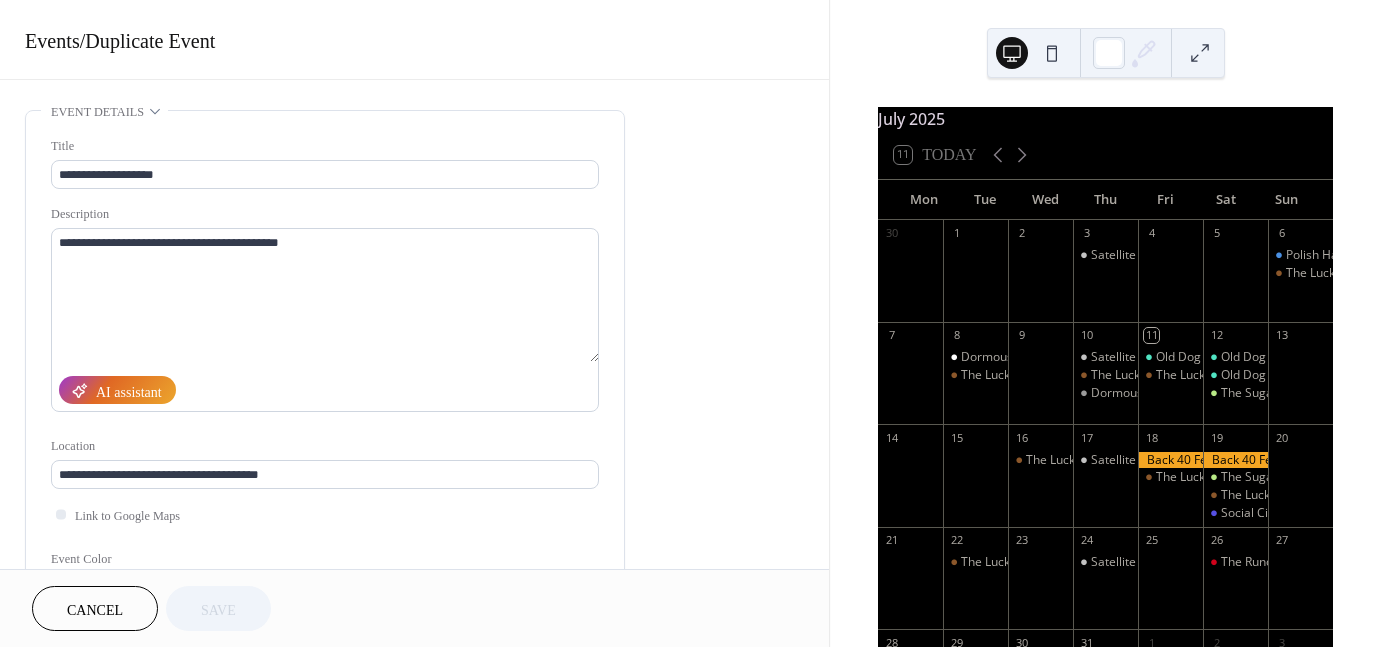 click on "Cancel" at bounding box center (95, 608) 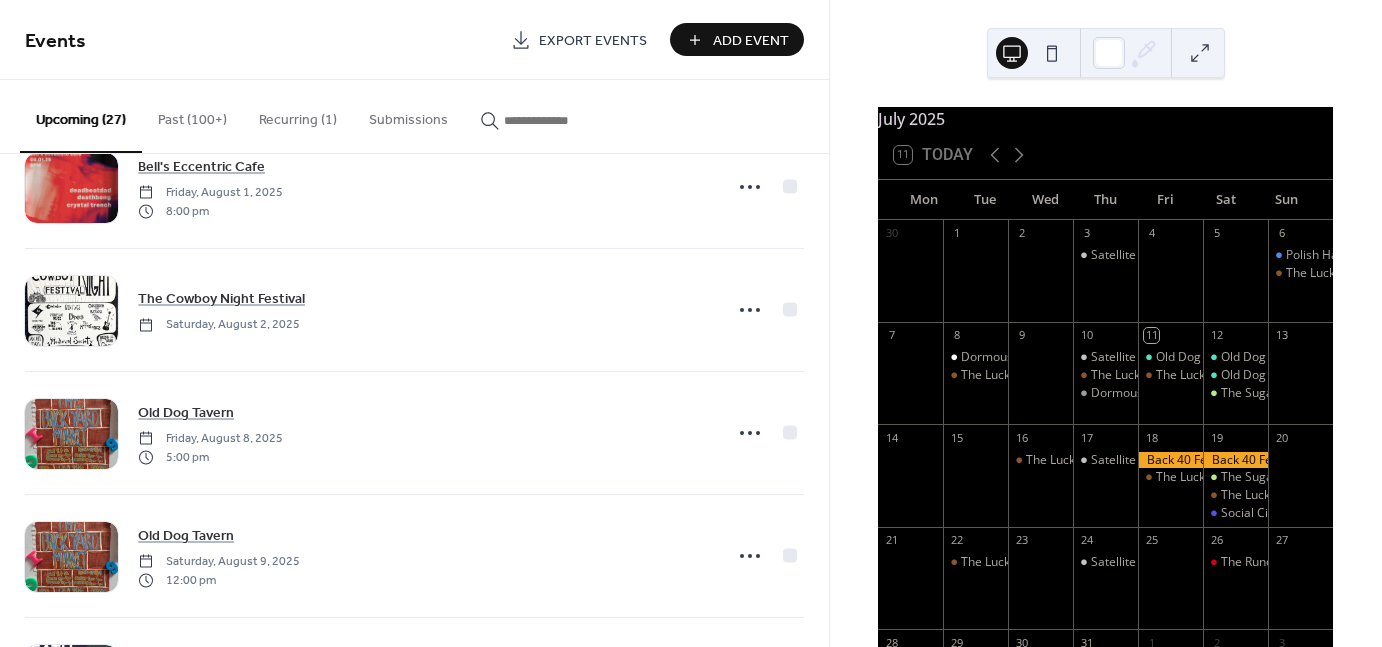 scroll, scrollTop: 1772, scrollLeft: 0, axis: vertical 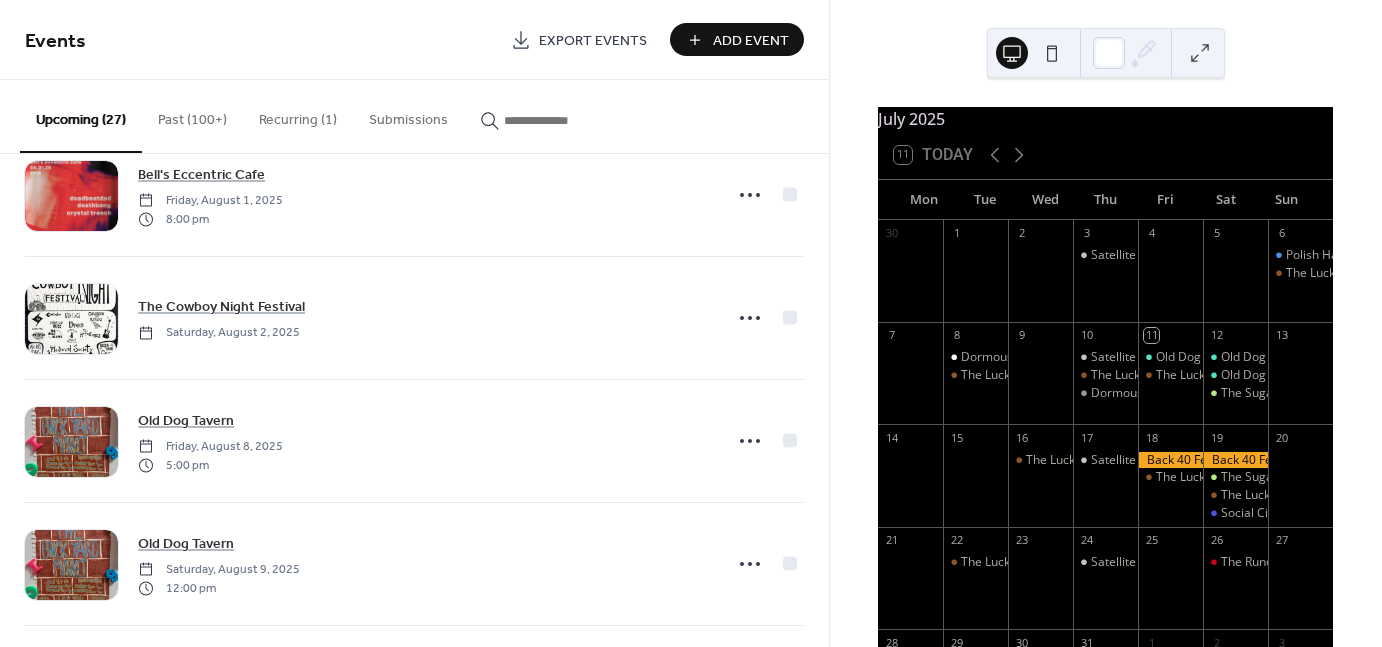 click on "Past  (100+)" at bounding box center [192, 115] 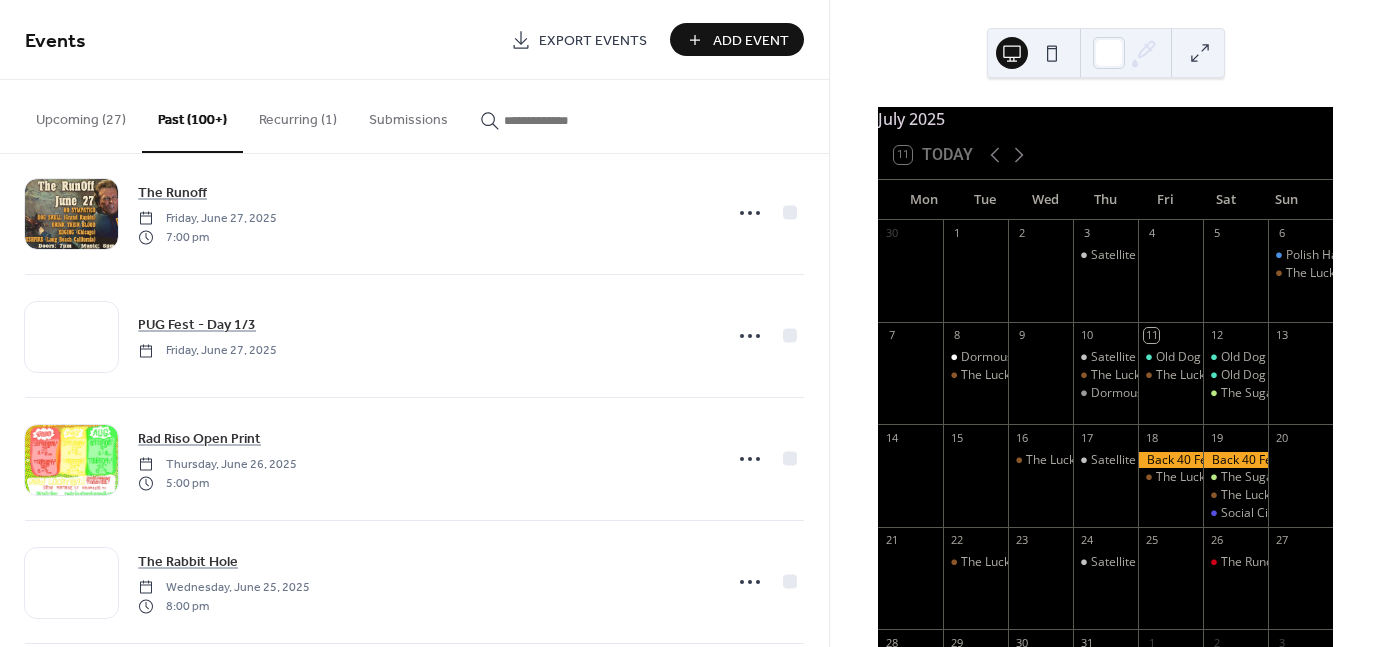 scroll, scrollTop: 2002, scrollLeft: 0, axis: vertical 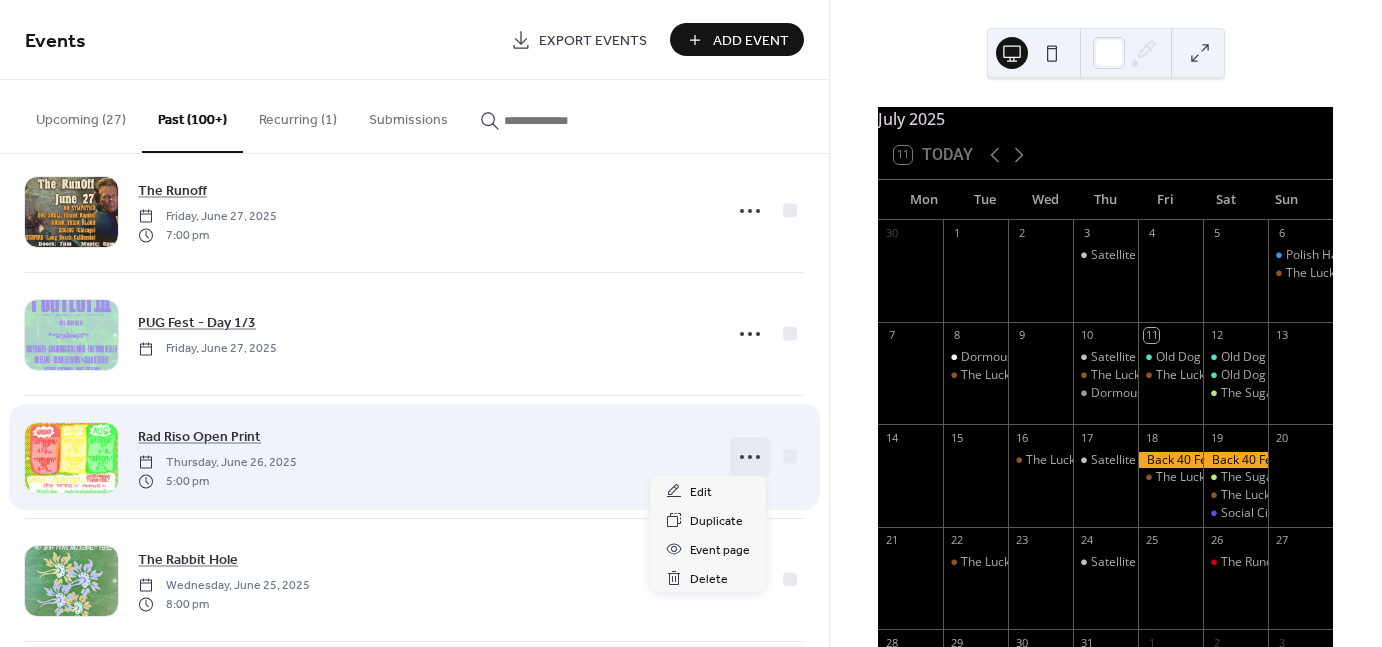 click 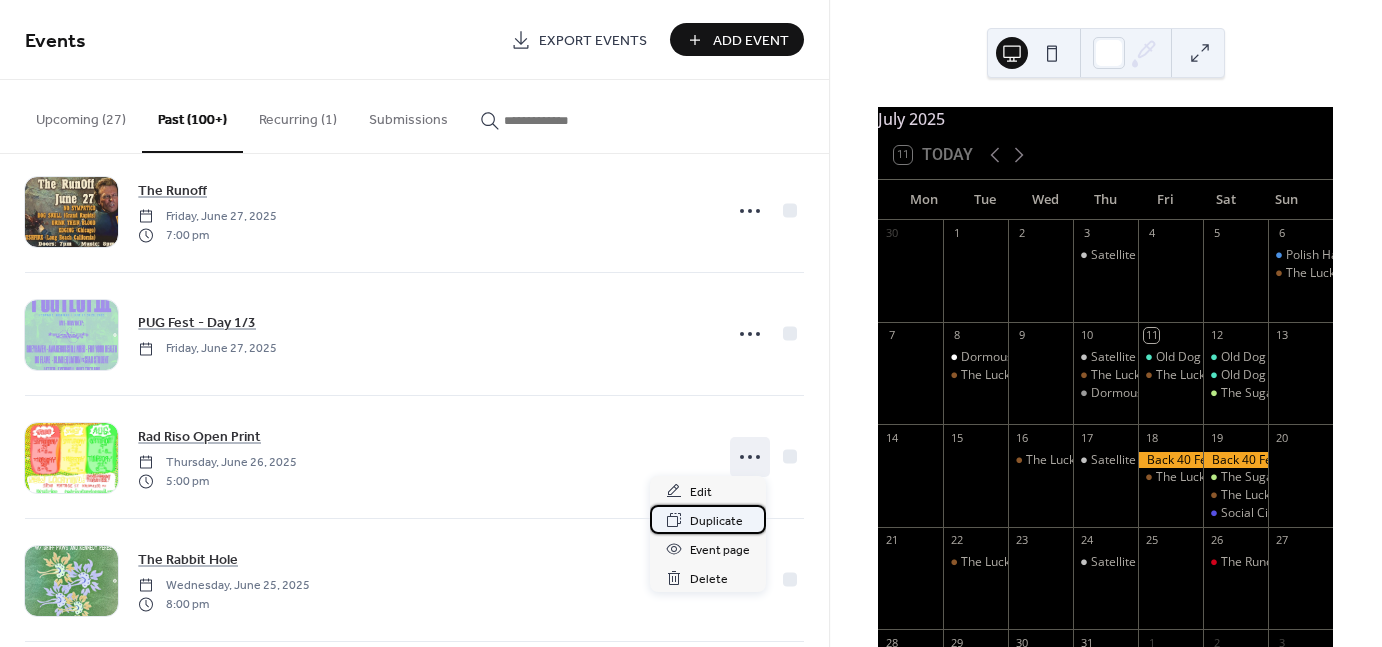 click on "Duplicate" at bounding box center (716, 521) 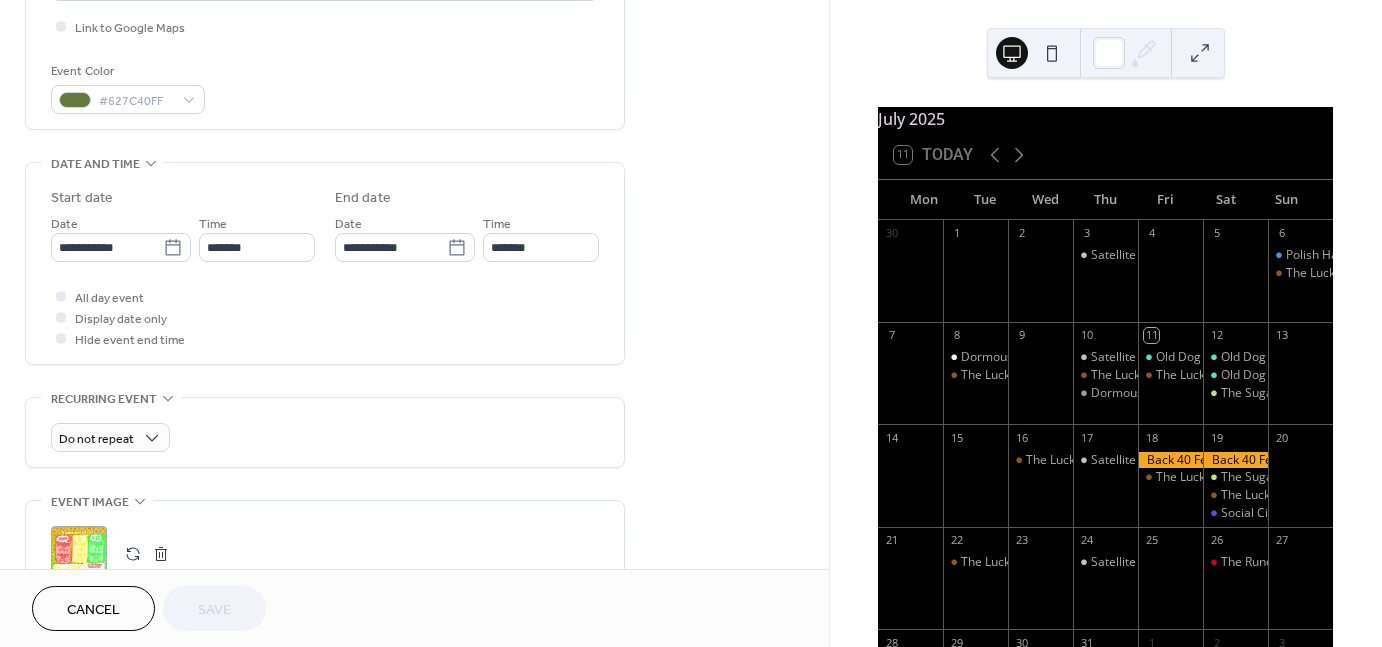 scroll, scrollTop: 492, scrollLeft: 0, axis: vertical 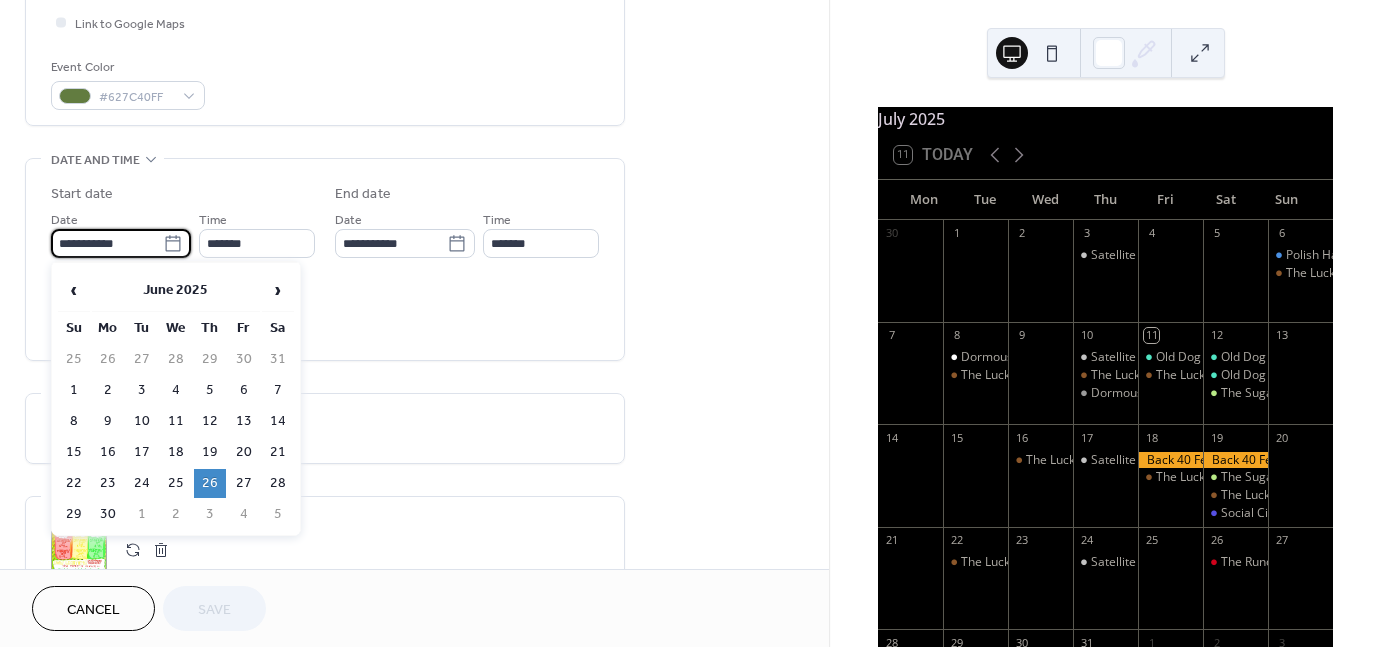 click on "**********" at bounding box center (107, 243) 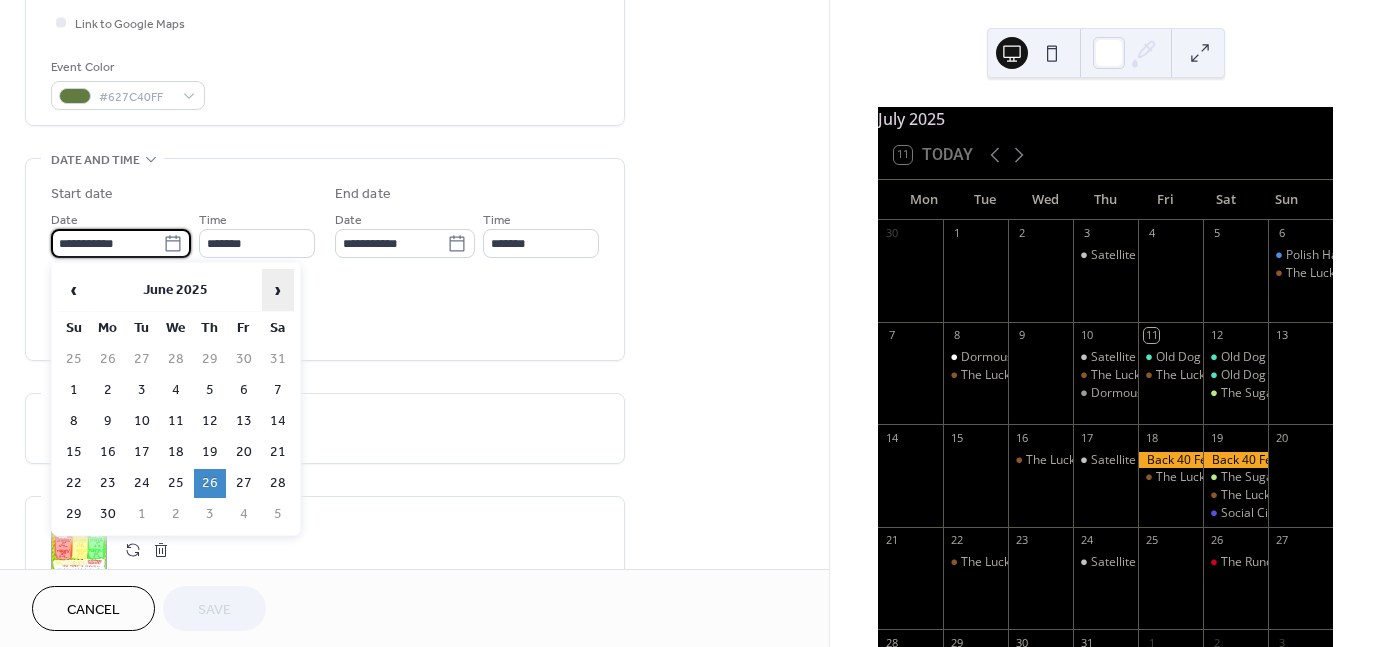 click on "›" at bounding box center [278, 290] 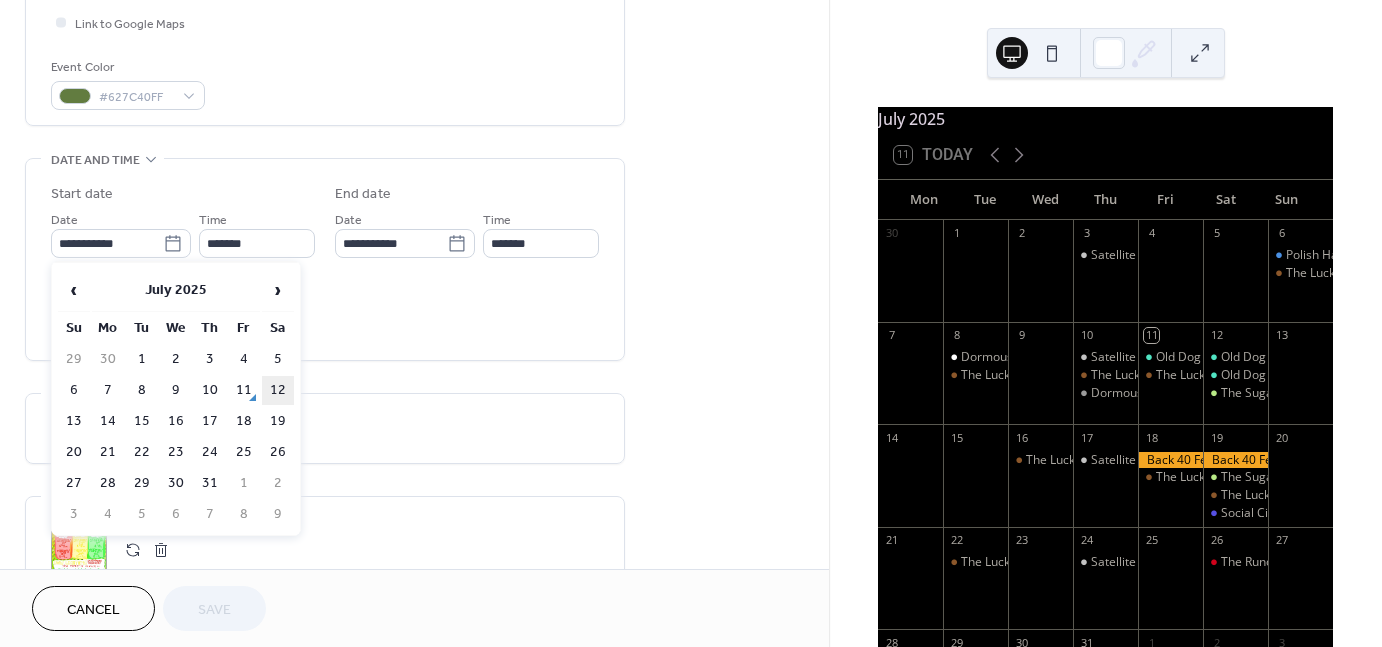 click on "12" at bounding box center (278, 390) 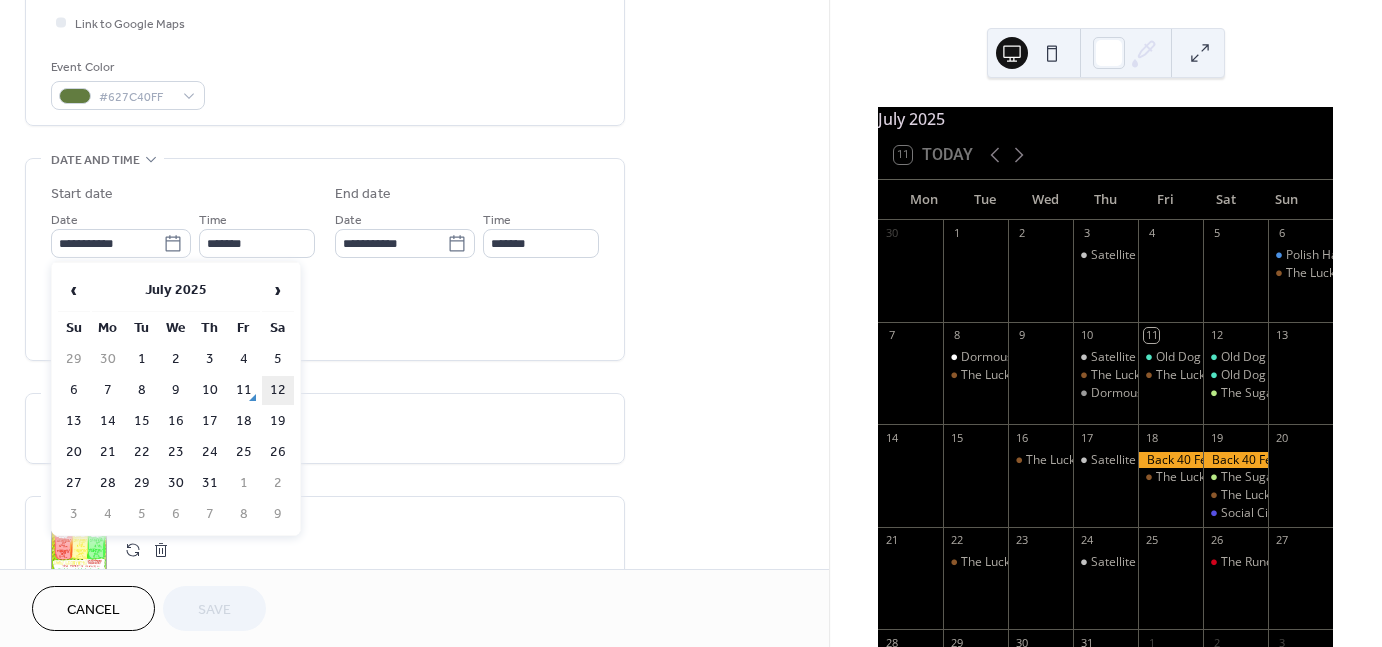 type on "**********" 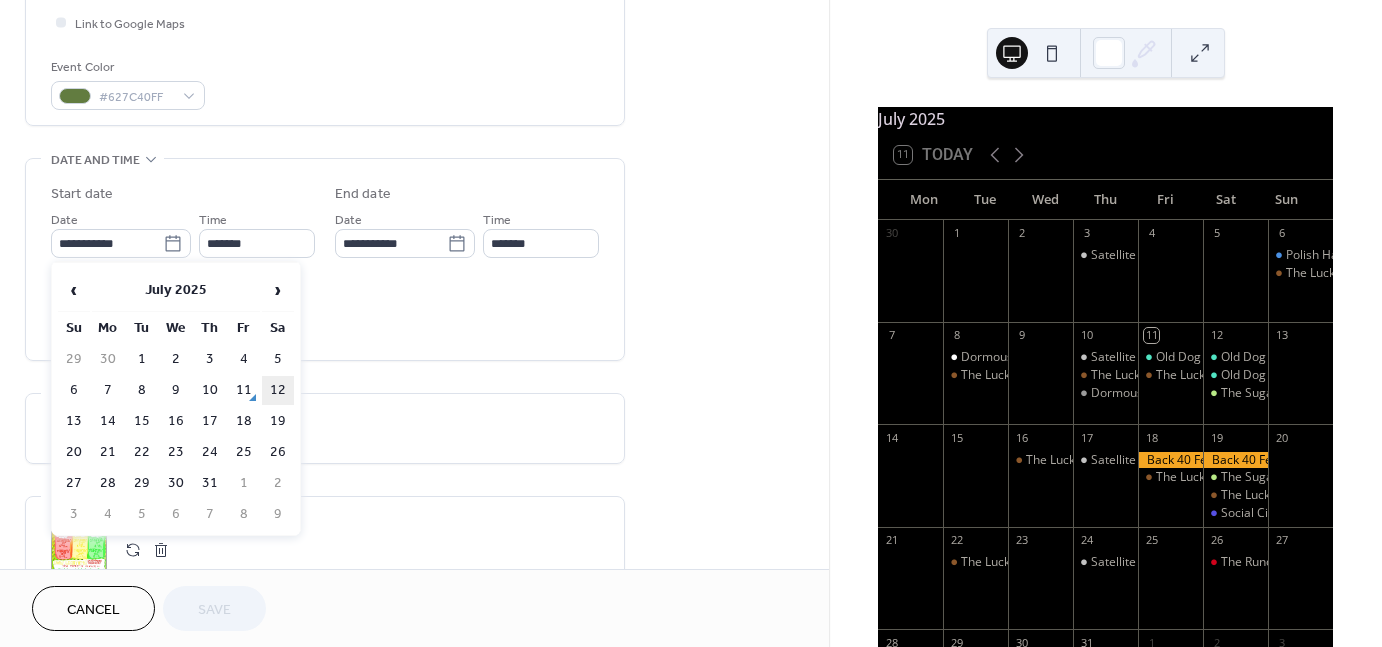 type on "**********" 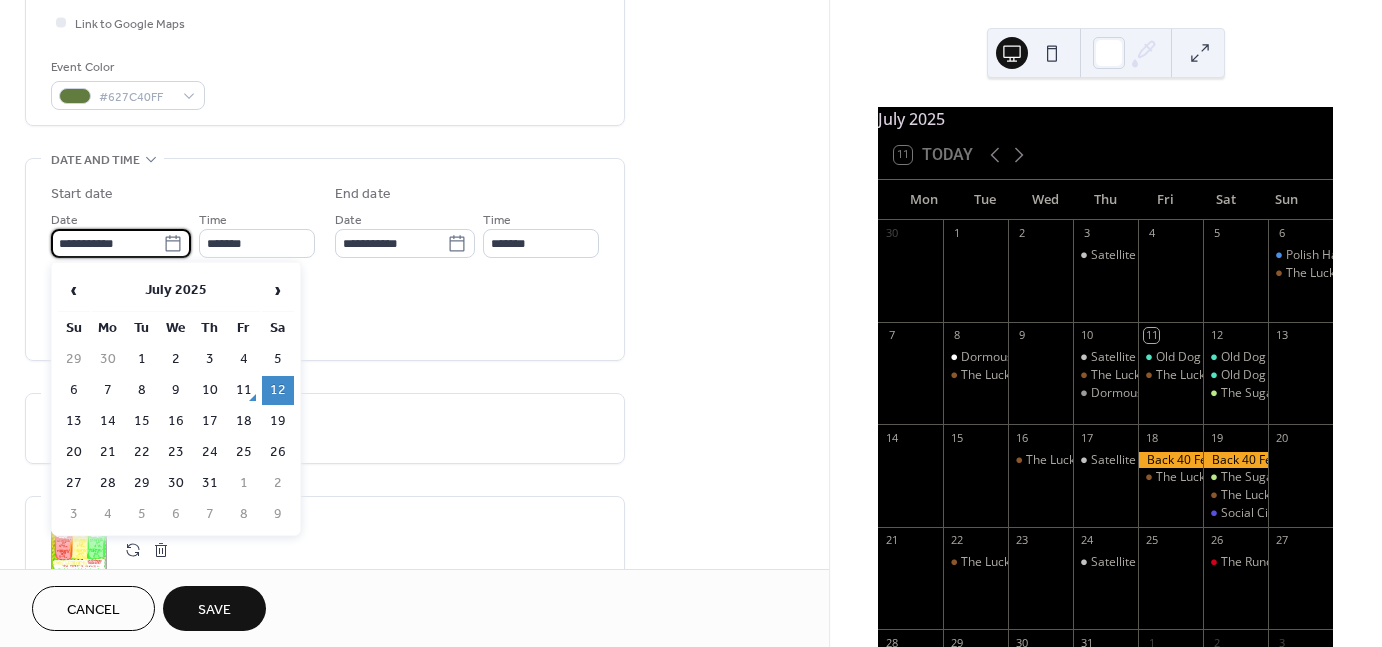 click on "**********" at bounding box center (107, 243) 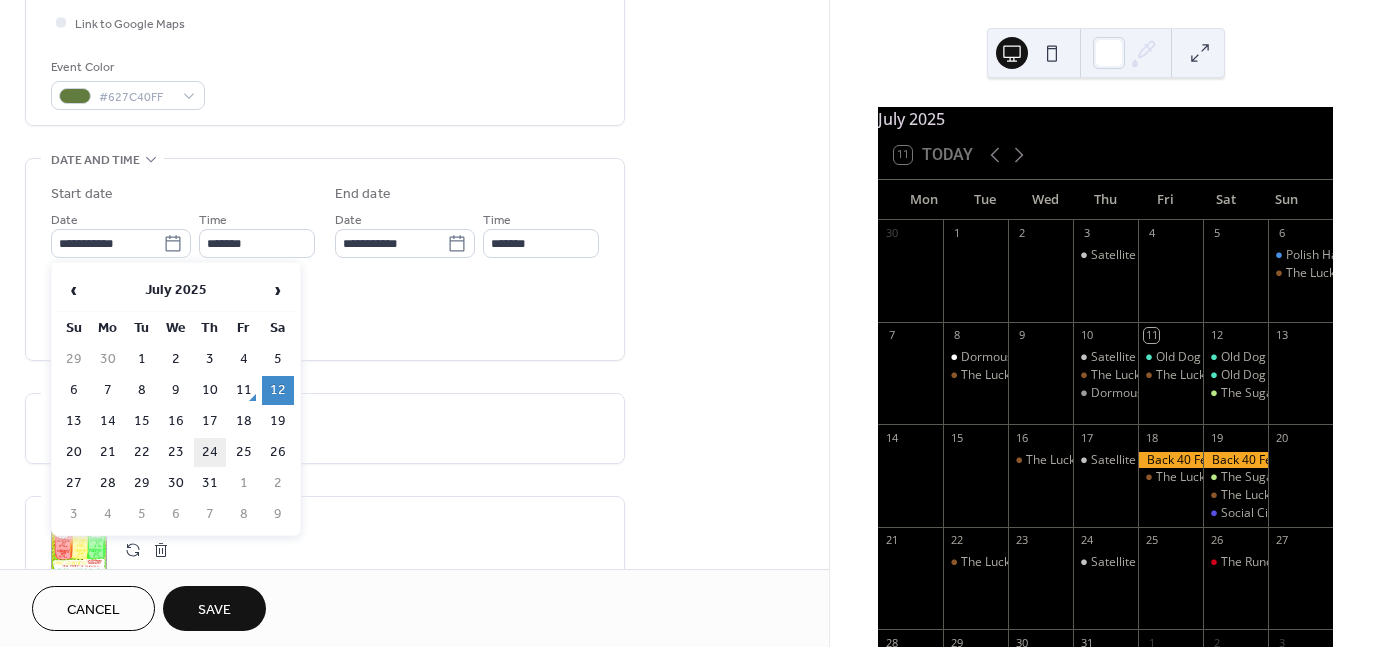 click on "24" at bounding box center (210, 452) 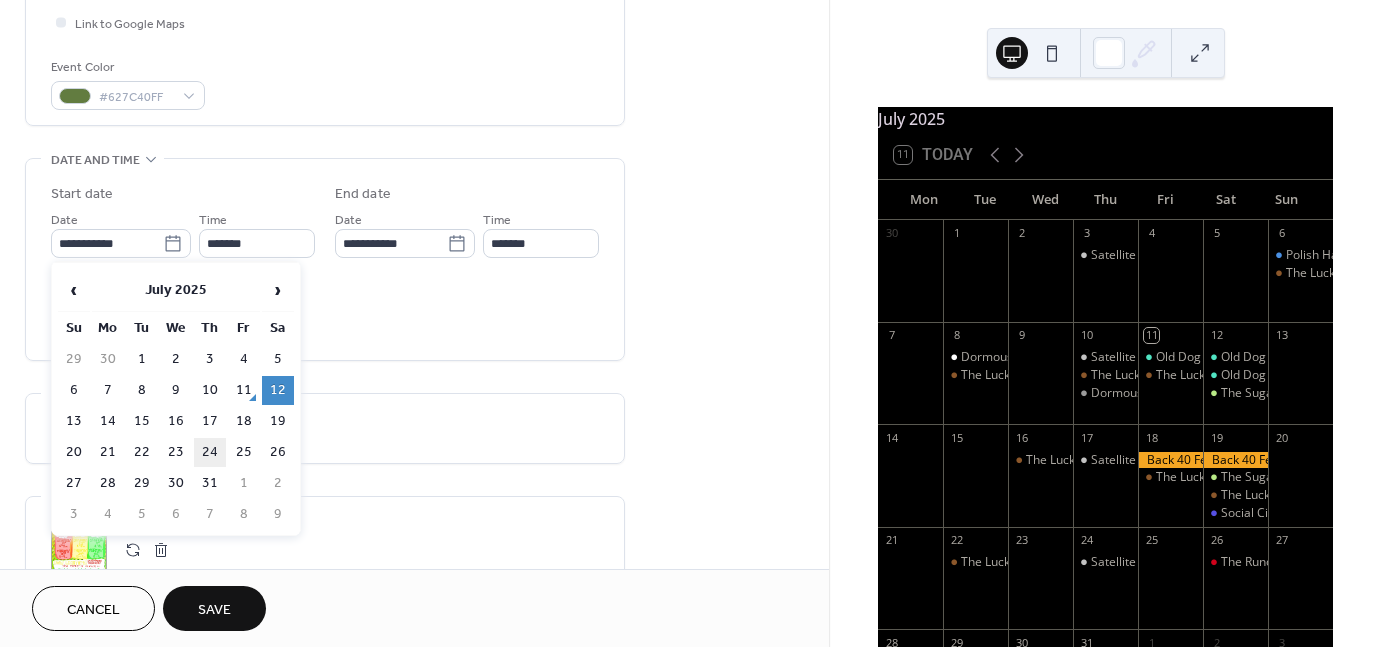 type on "**********" 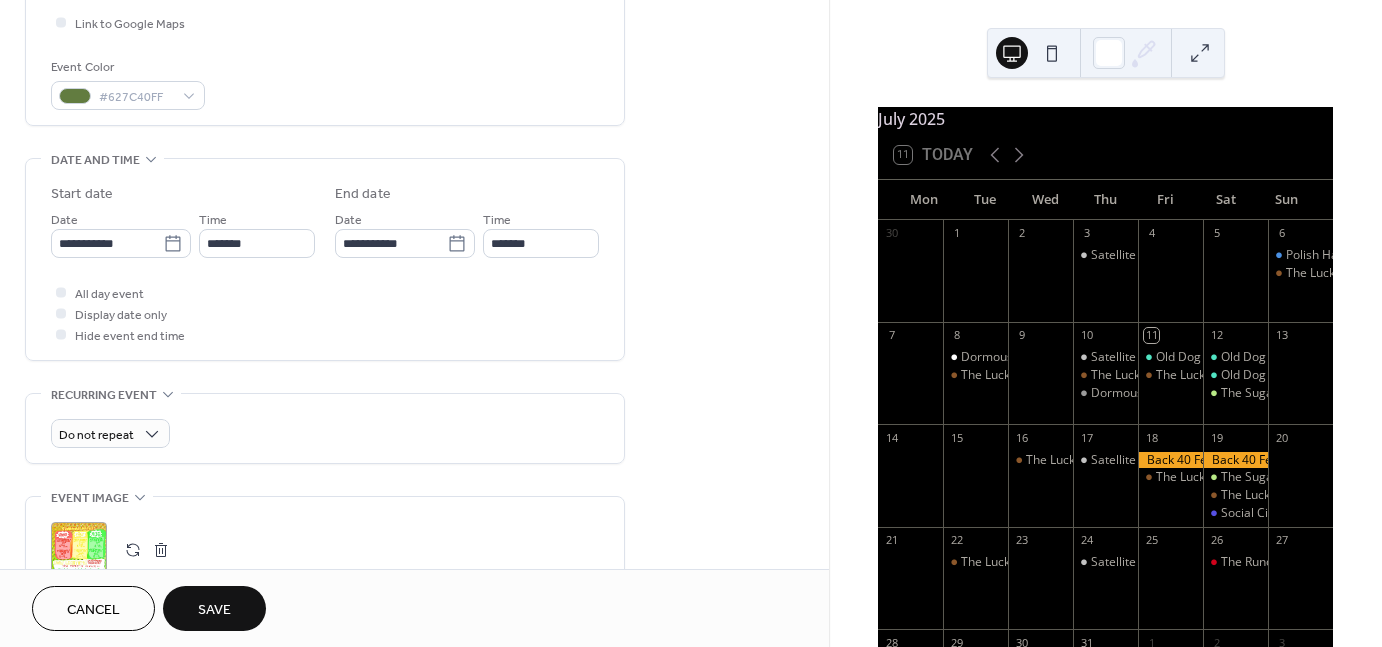 click on "Save" at bounding box center (214, 608) 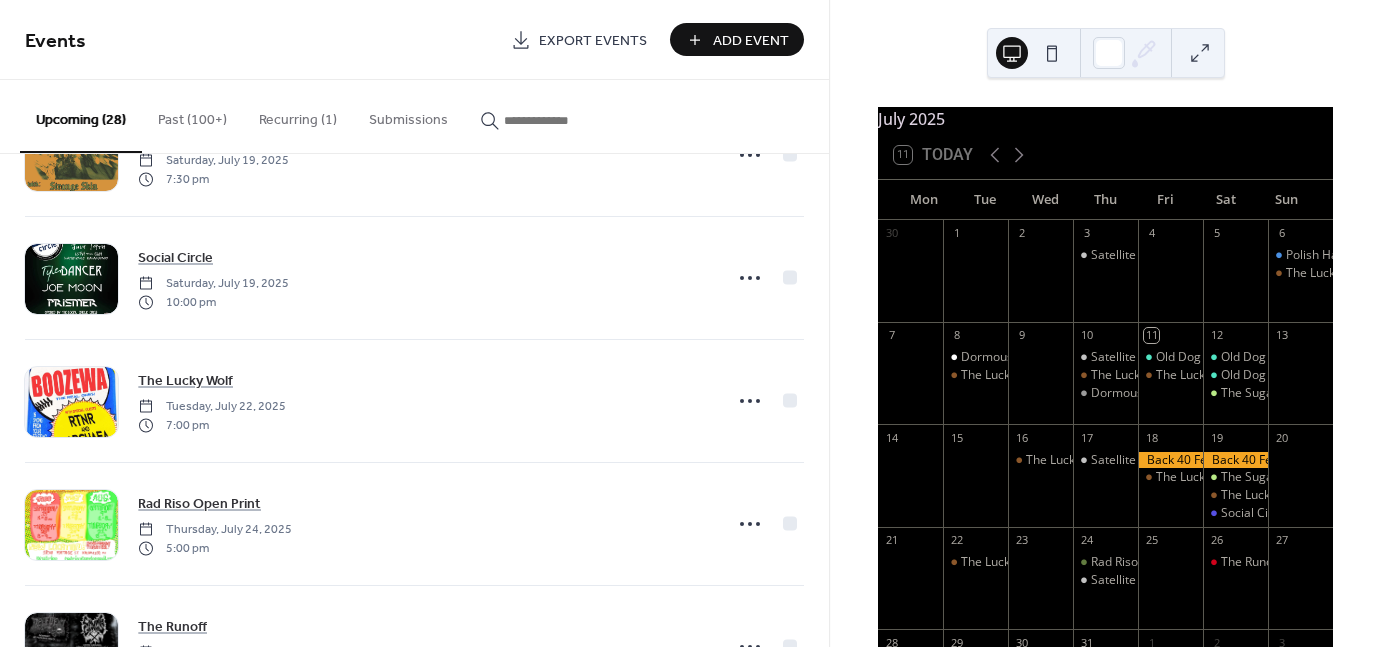 scroll, scrollTop: 1428, scrollLeft: 0, axis: vertical 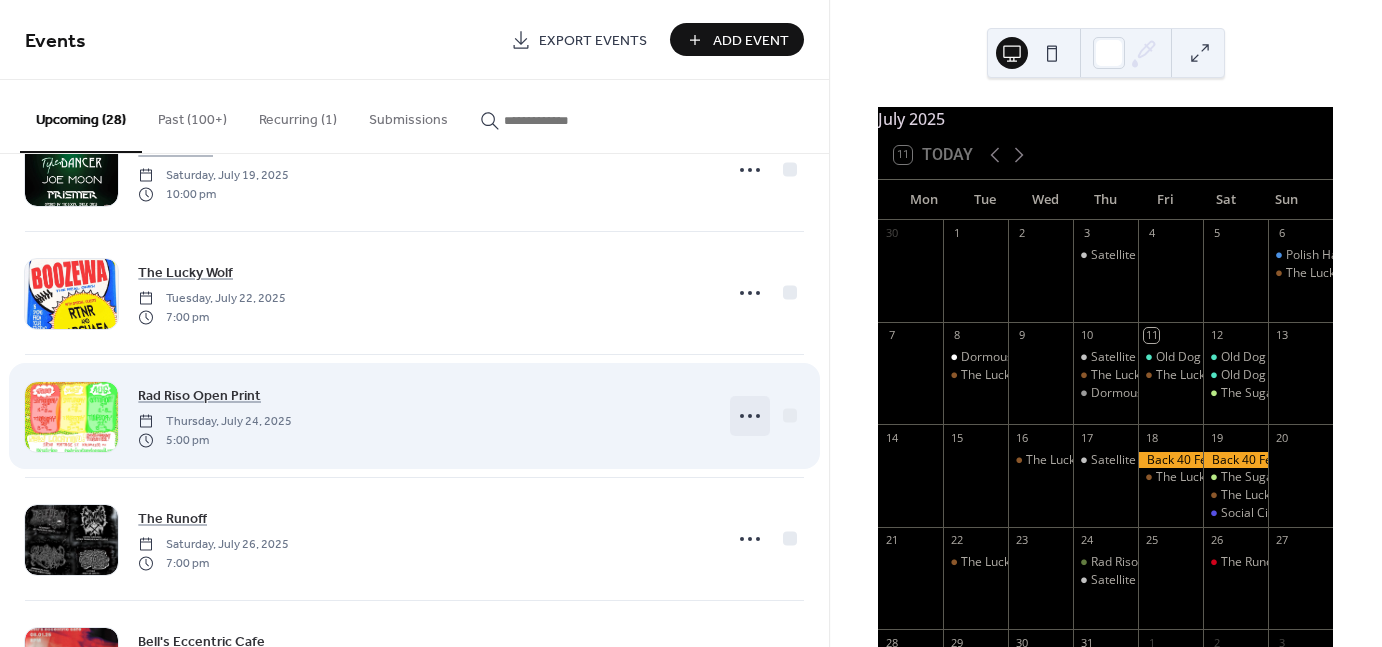 click 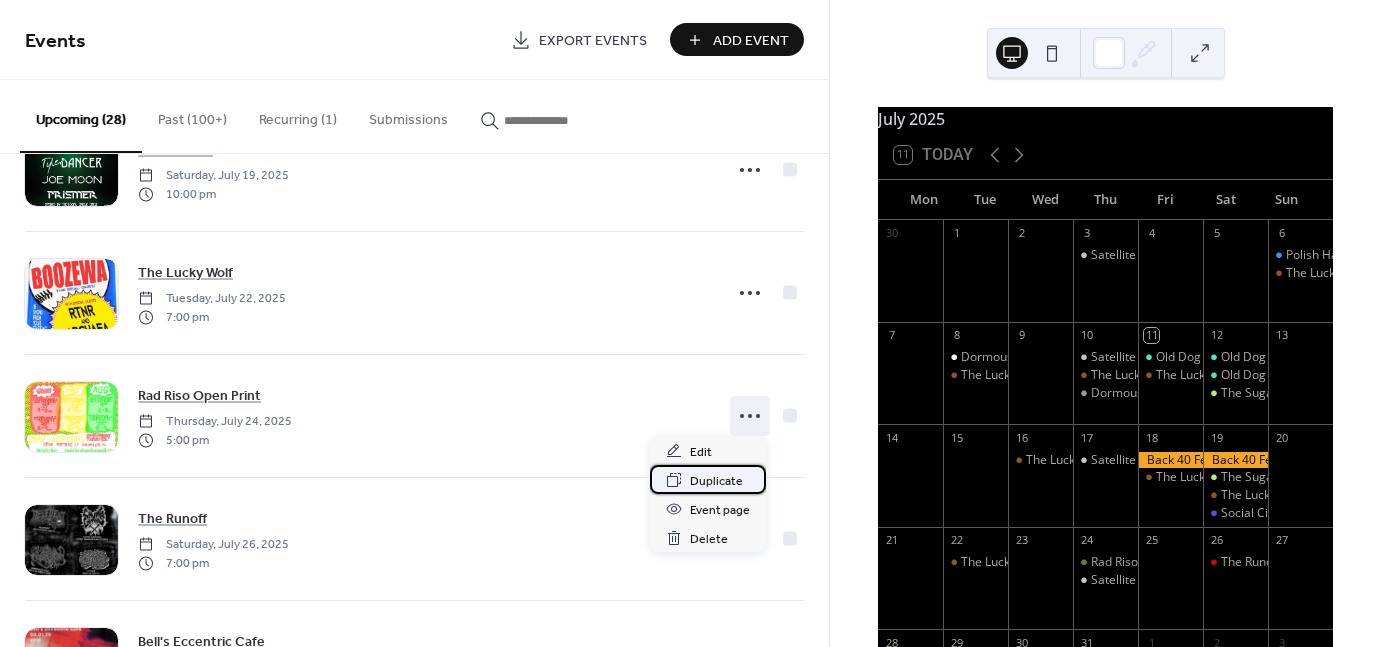 click on "Duplicate" at bounding box center [716, 481] 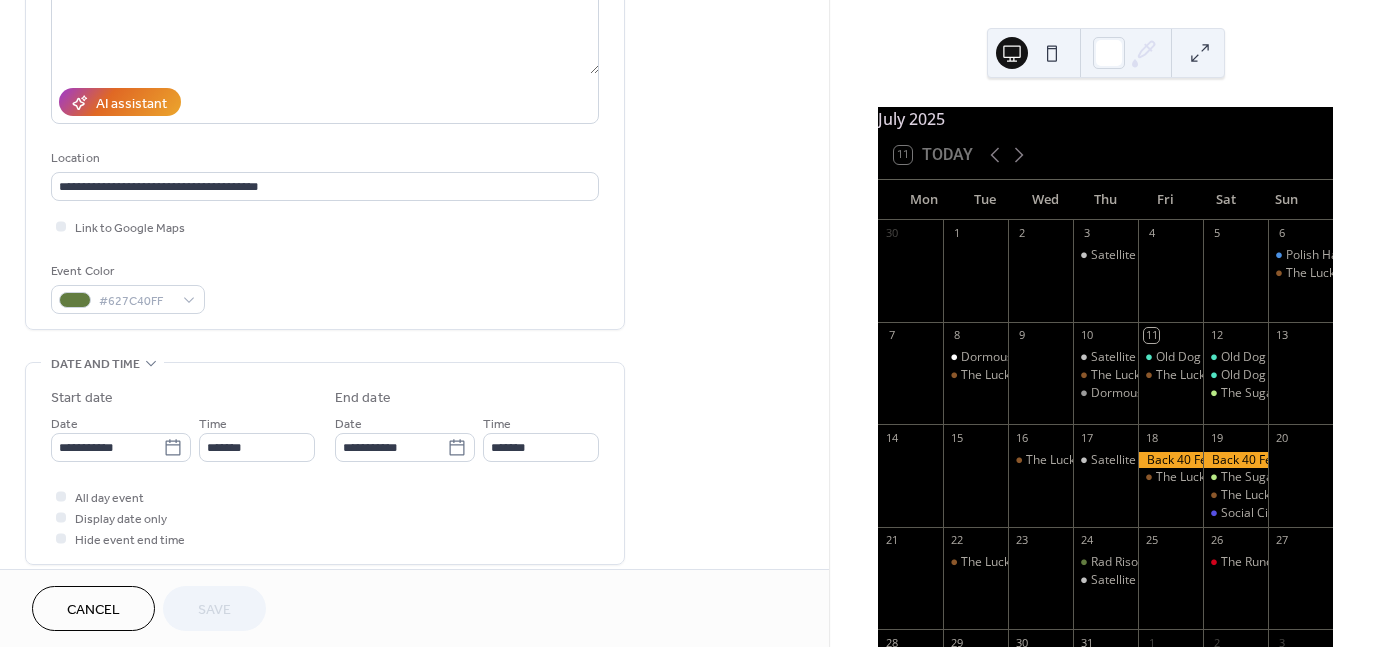scroll, scrollTop: 303, scrollLeft: 0, axis: vertical 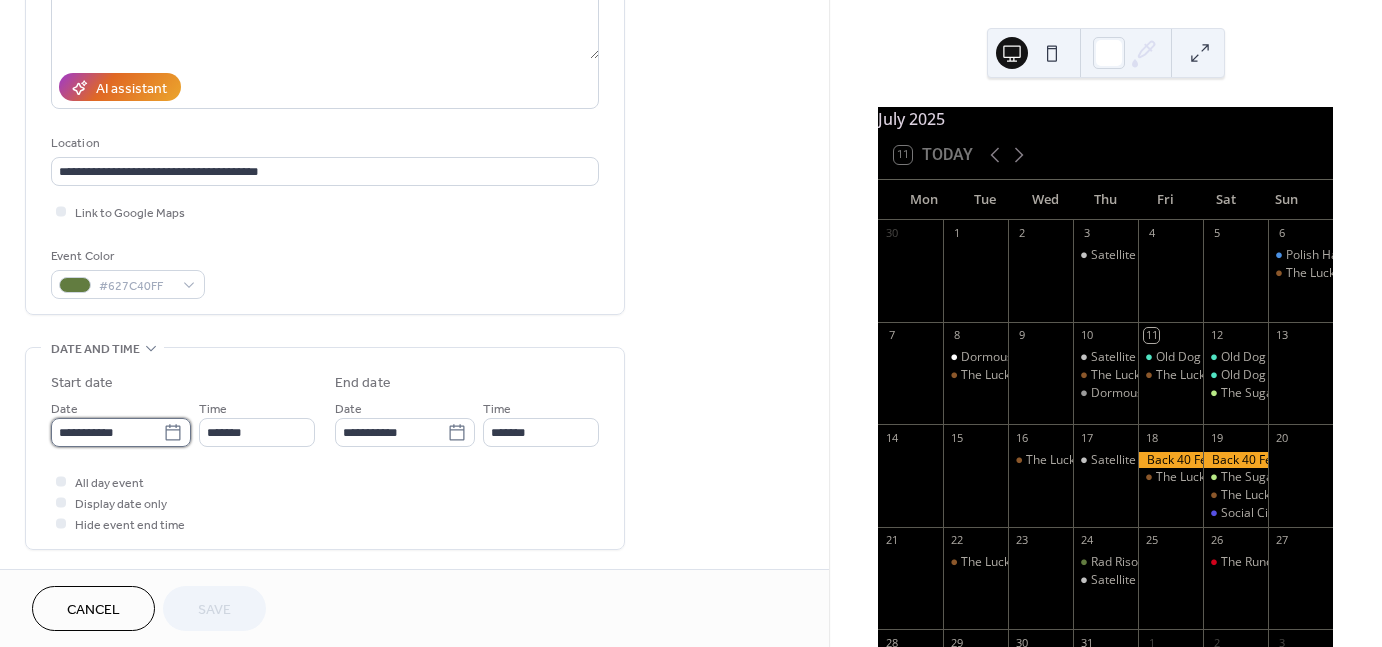 click on "**********" at bounding box center (107, 432) 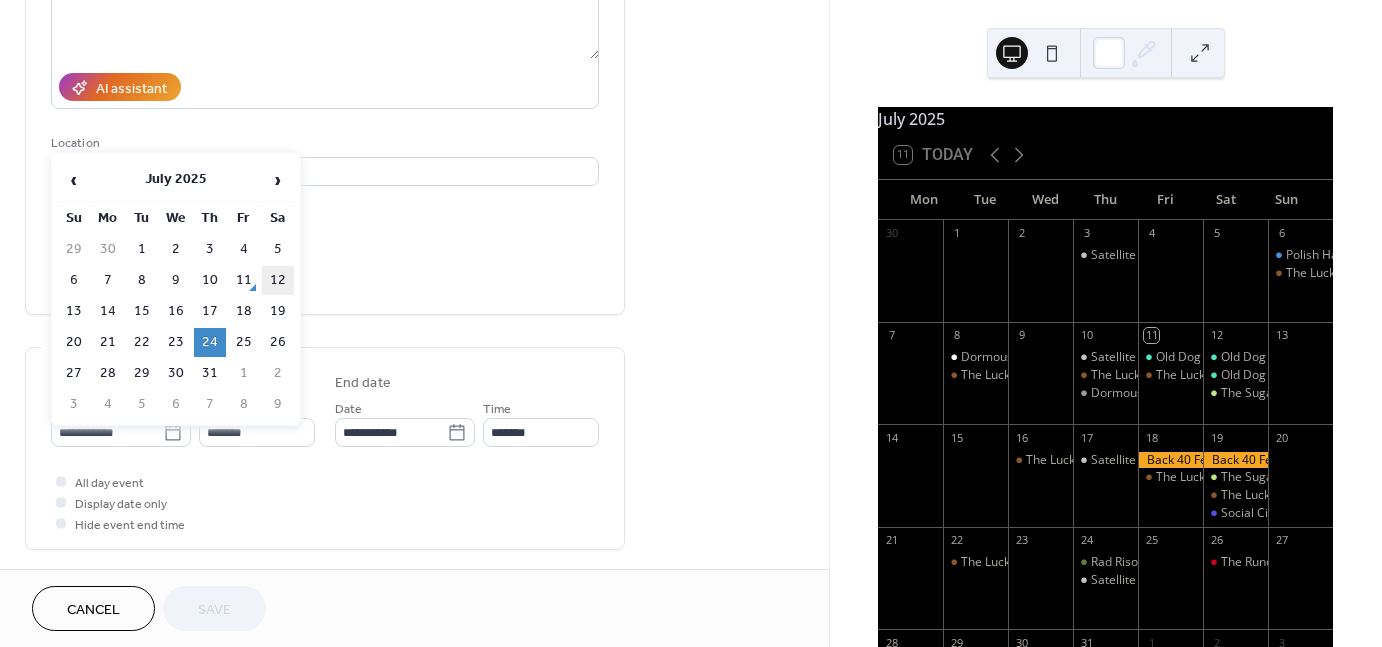 click on "12" at bounding box center [278, 280] 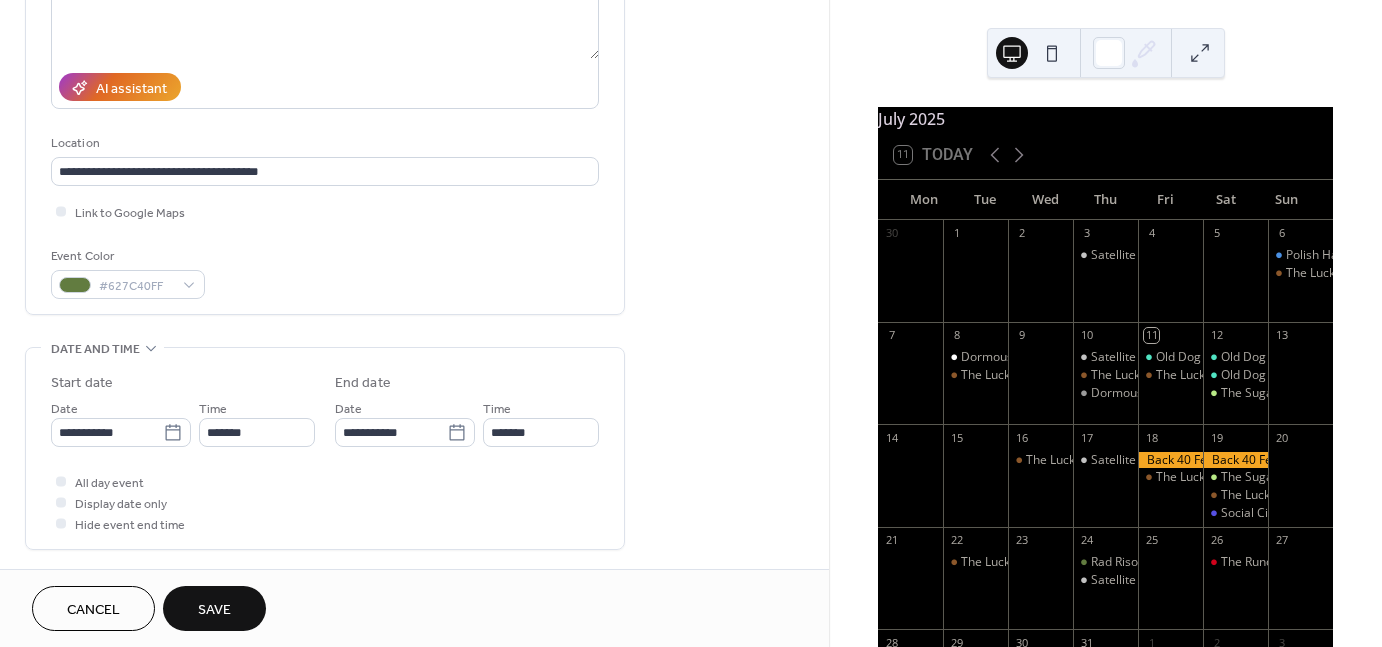 click on "Event Color #627C40FF" at bounding box center (325, 272) 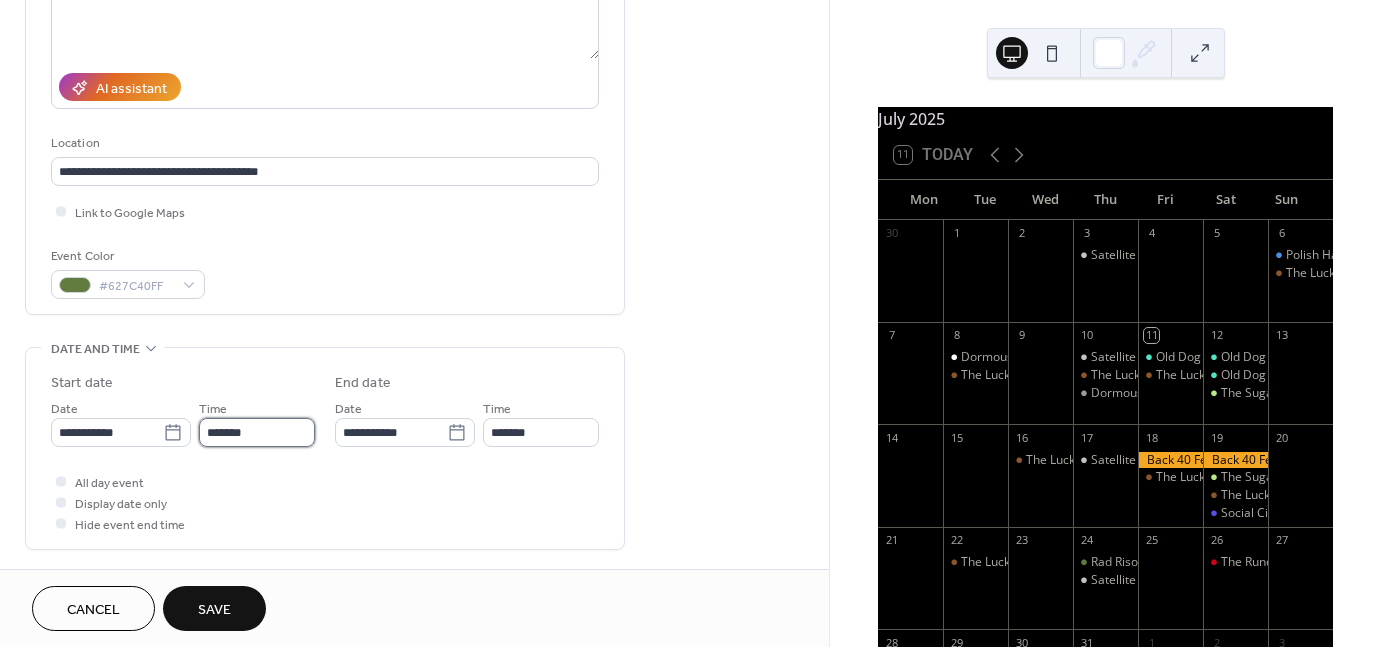 click on "*******" at bounding box center (257, 432) 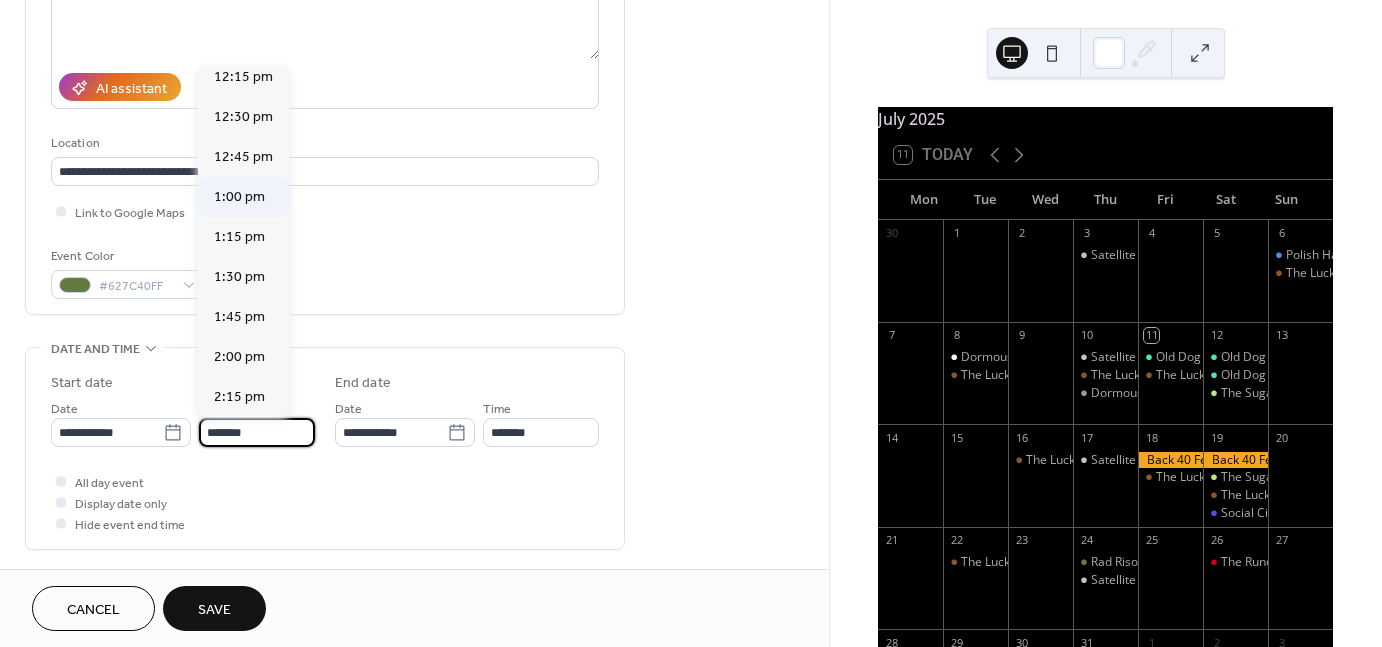 scroll, scrollTop: 1969, scrollLeft: 0, axis: vertical 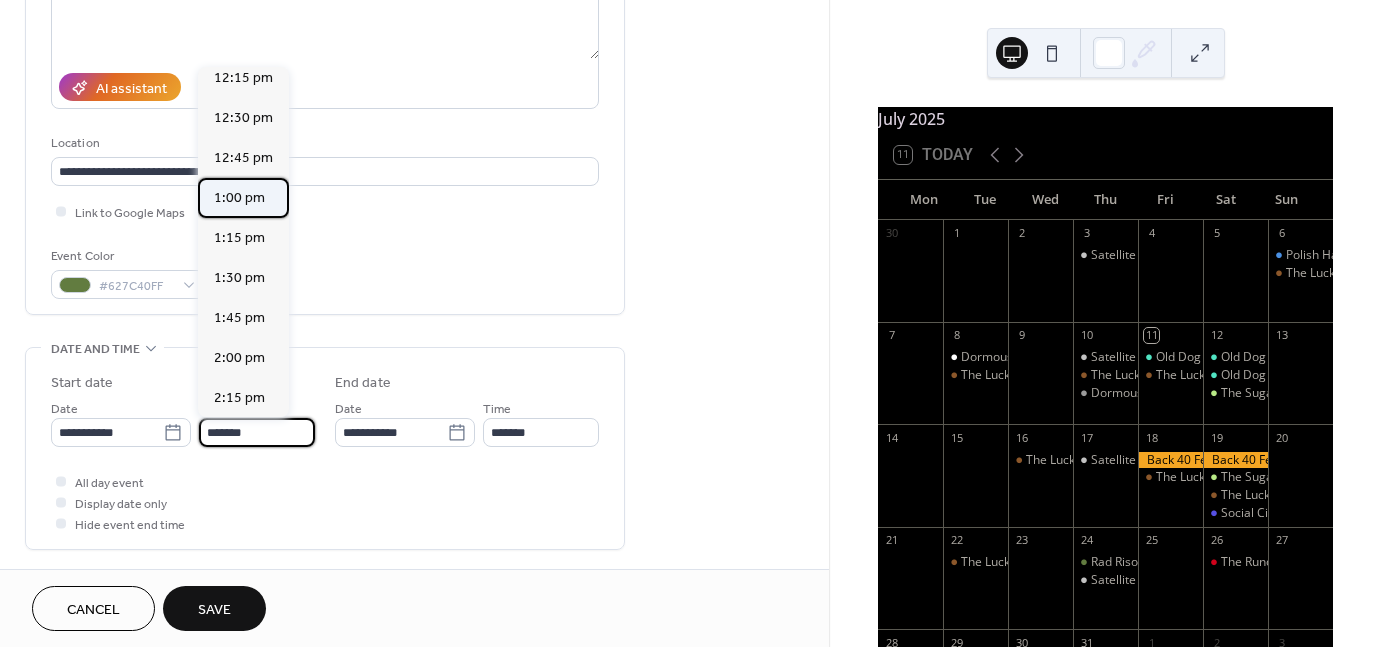click on "1:00 pm" at bounding box center [239, 198] 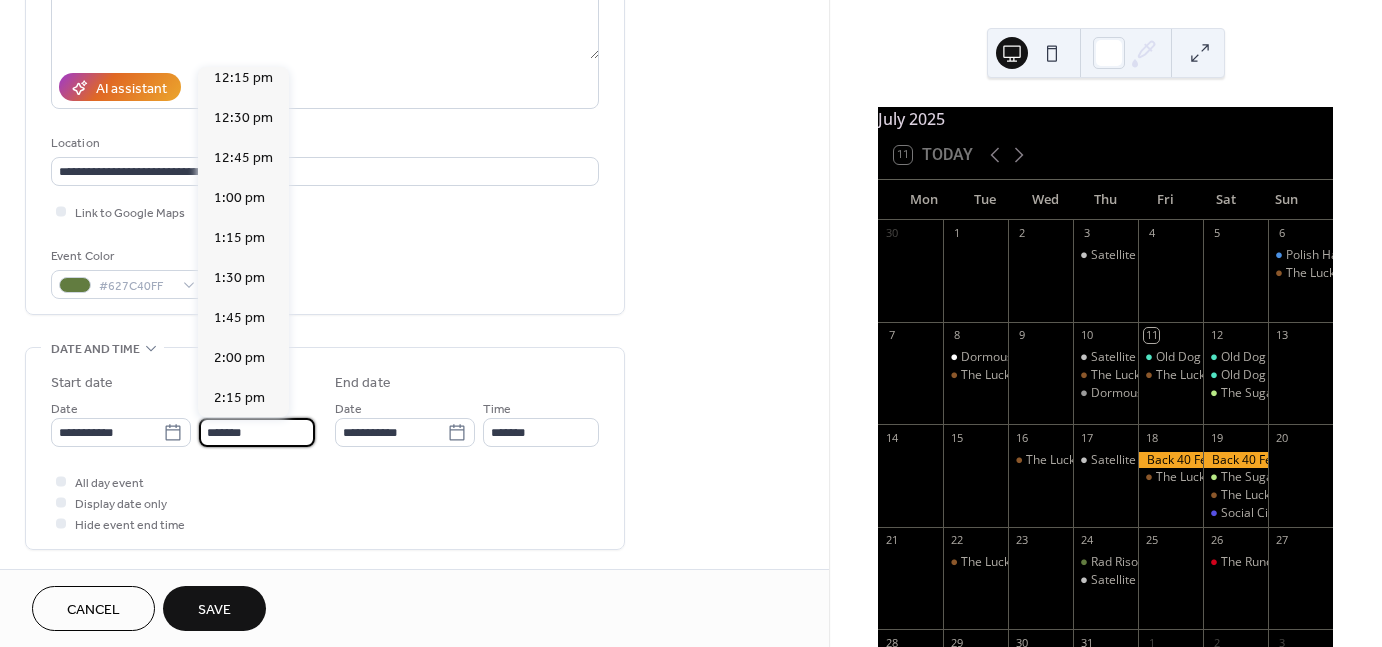 type on "*******" 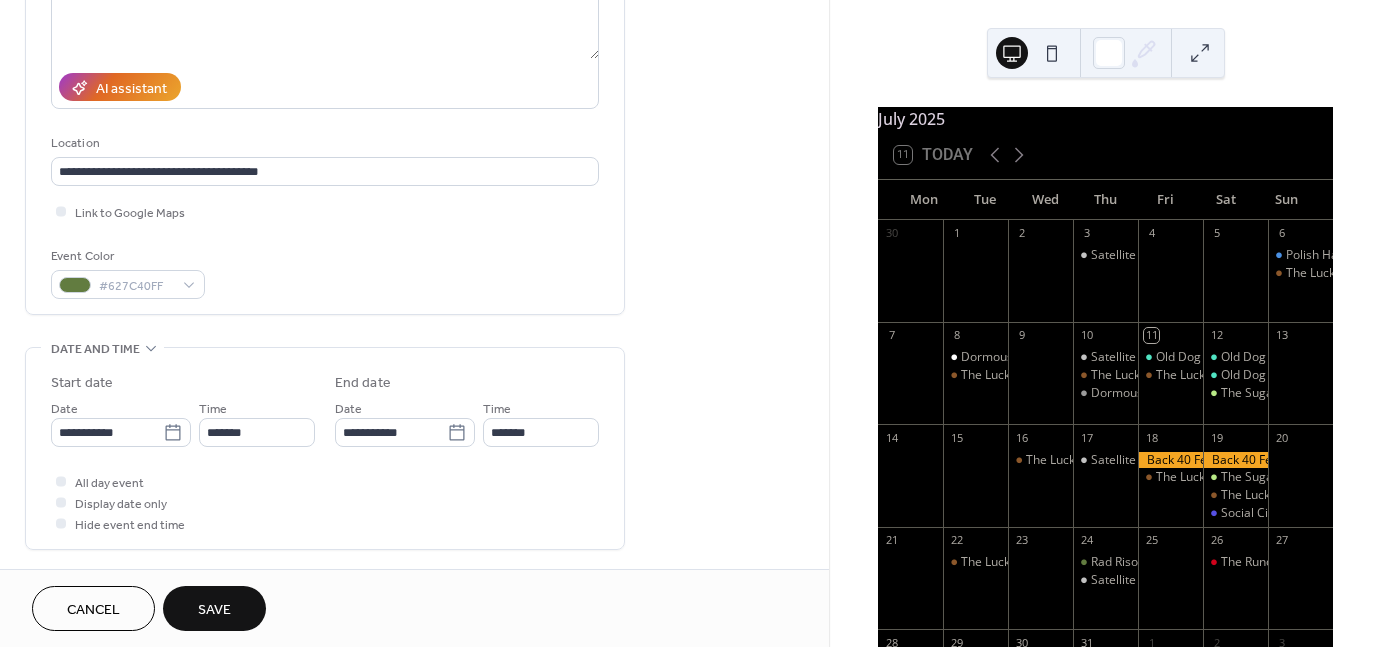 click on "Save" at bounding box center (214, 610) 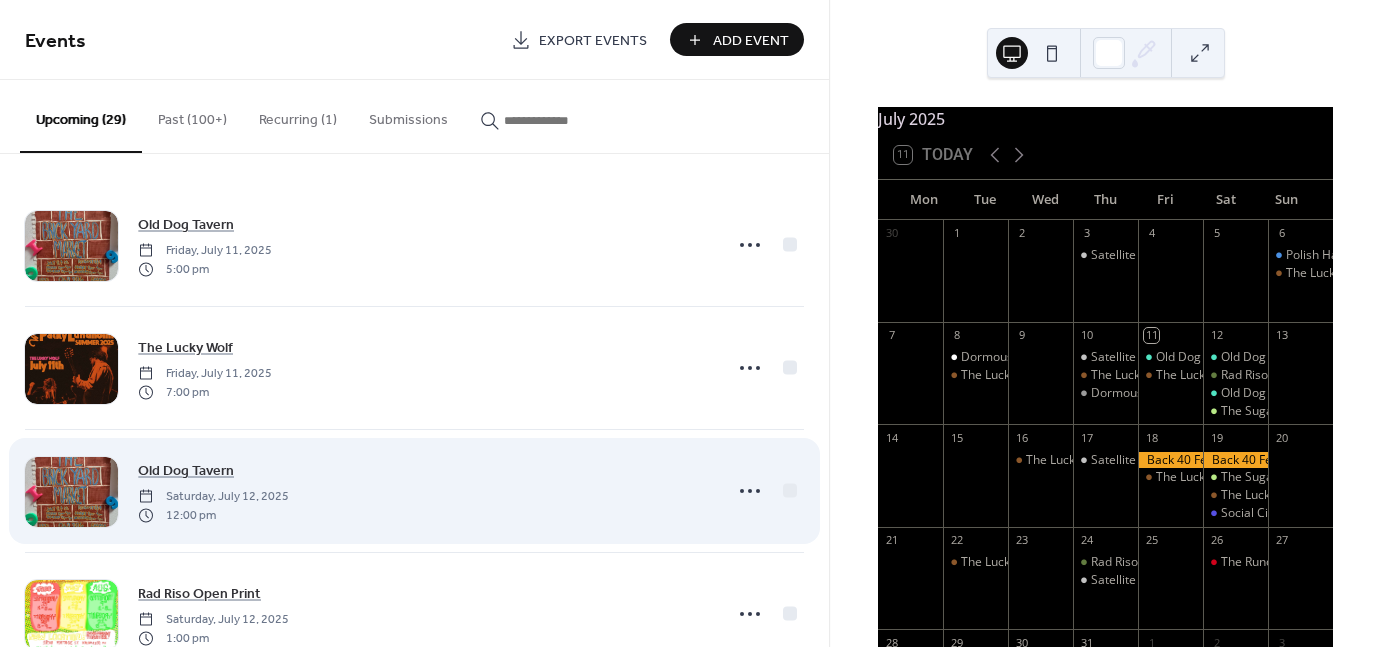 scroll, scrollTop: 167, scrollLeft: 0, axis: vertical 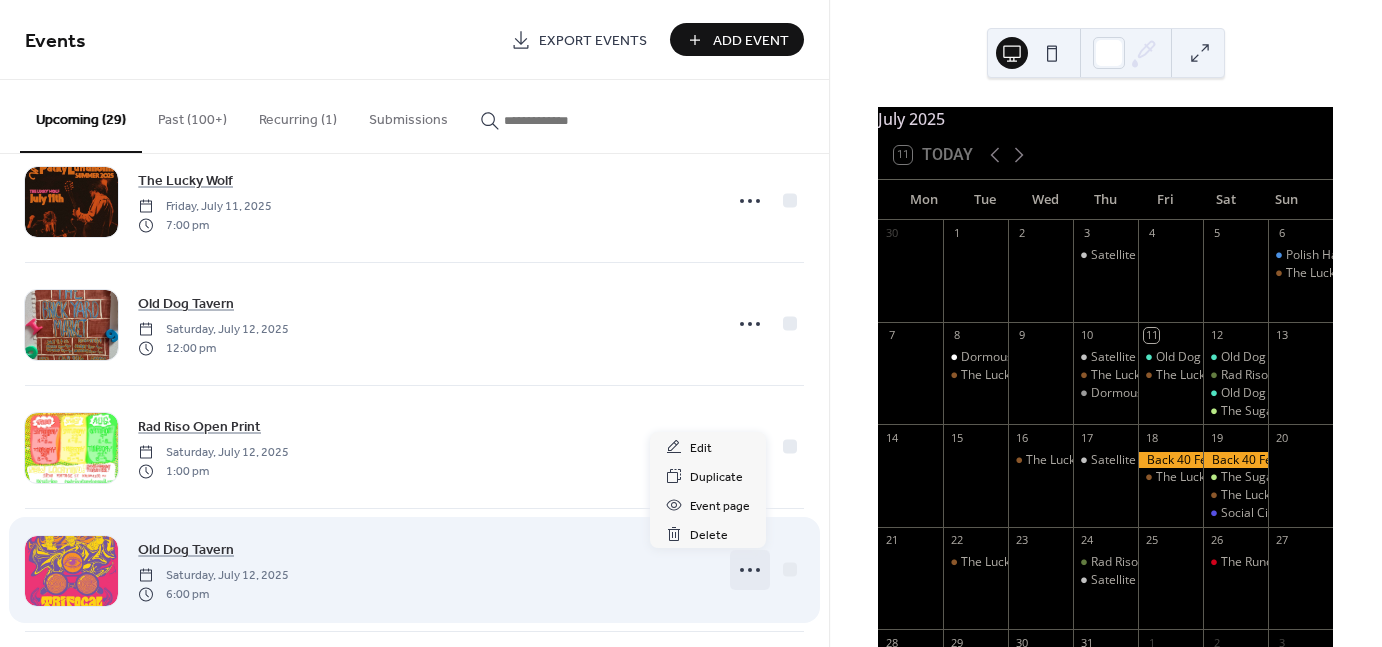 click 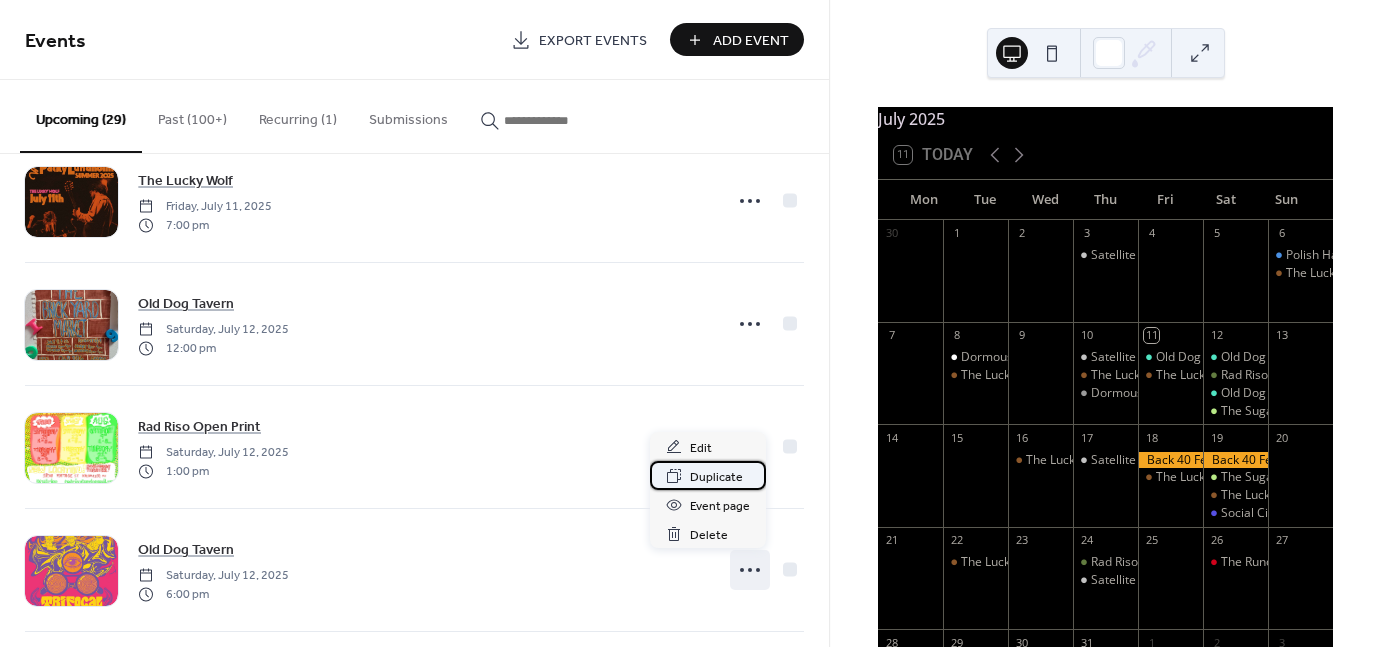 click on "Duplicate" at bounding box center [716, 477] 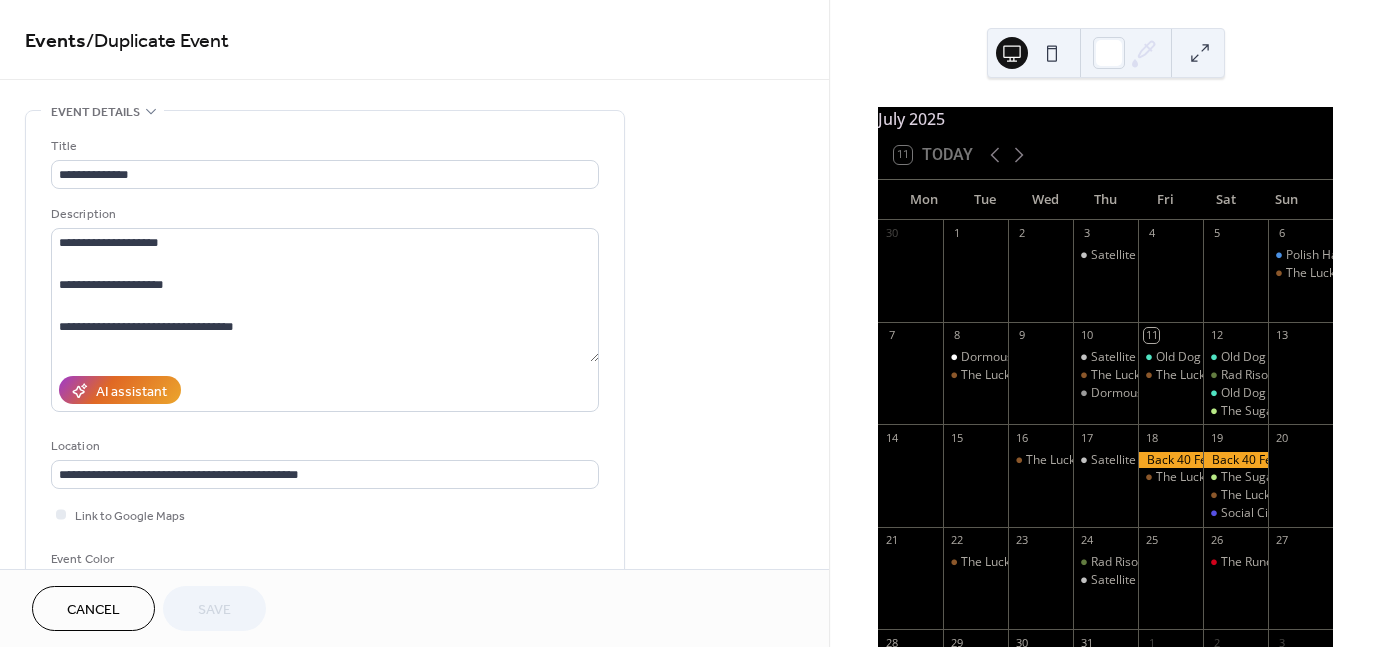 click on "Cancel" at bounding box center [93, 608] 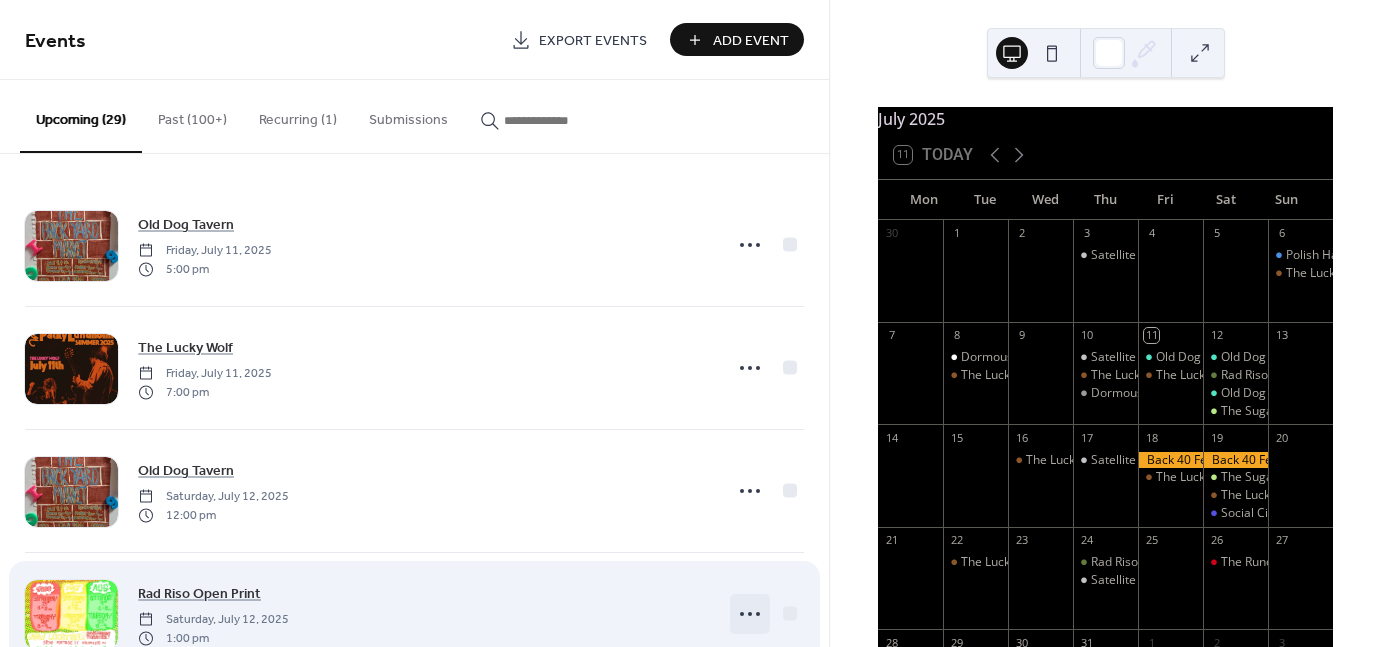 click 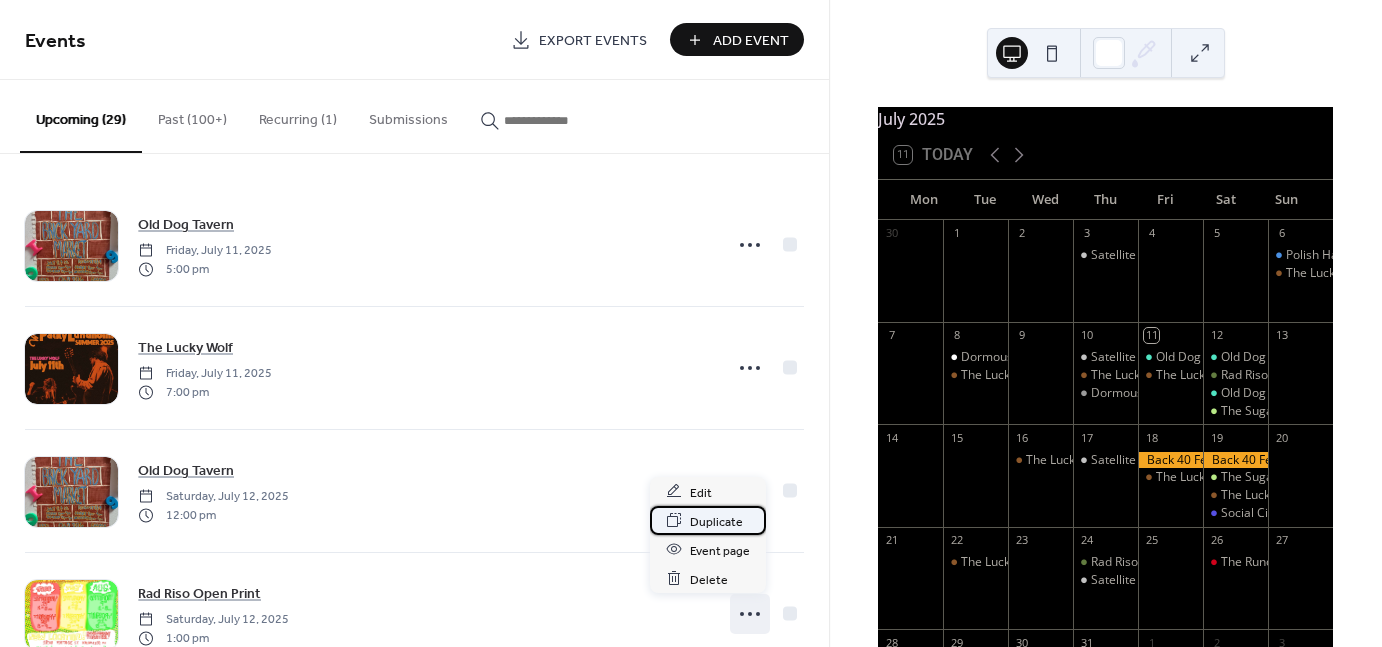click on "Duplicate" at bounding box center [716, 521] 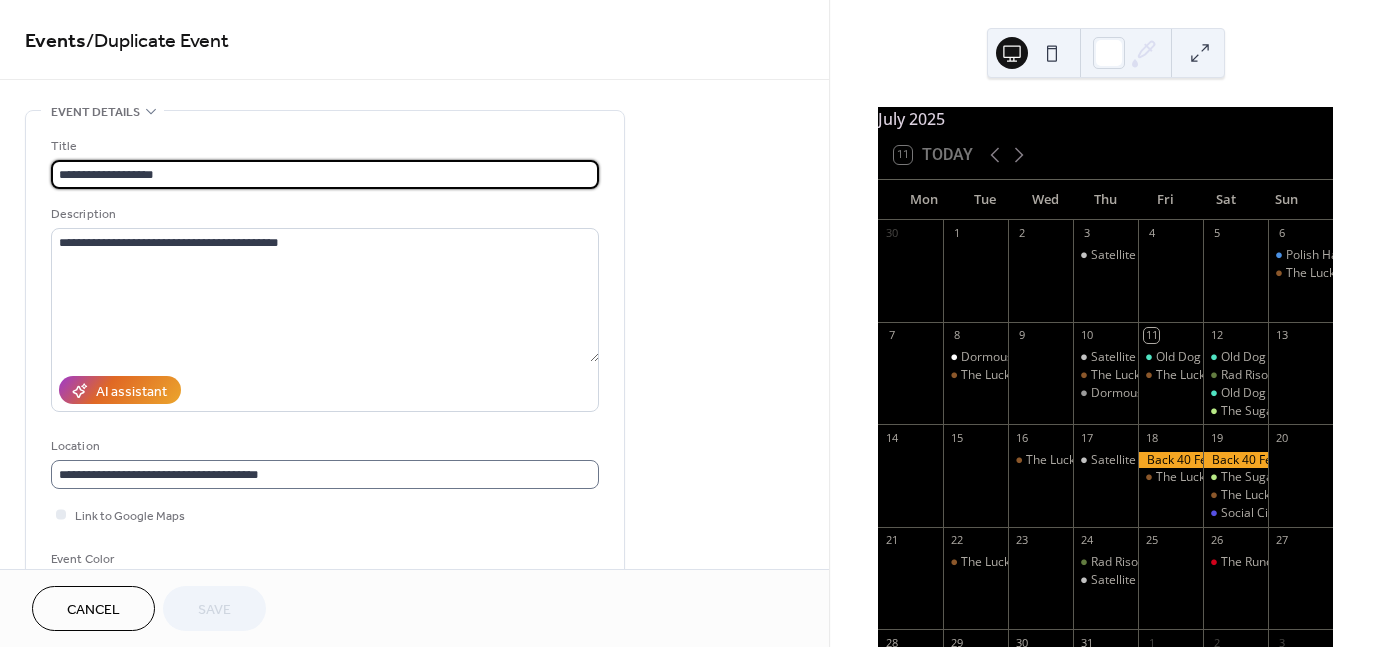 scroll, scrollTop: 1, scrollLeft: 0, axis: vertical 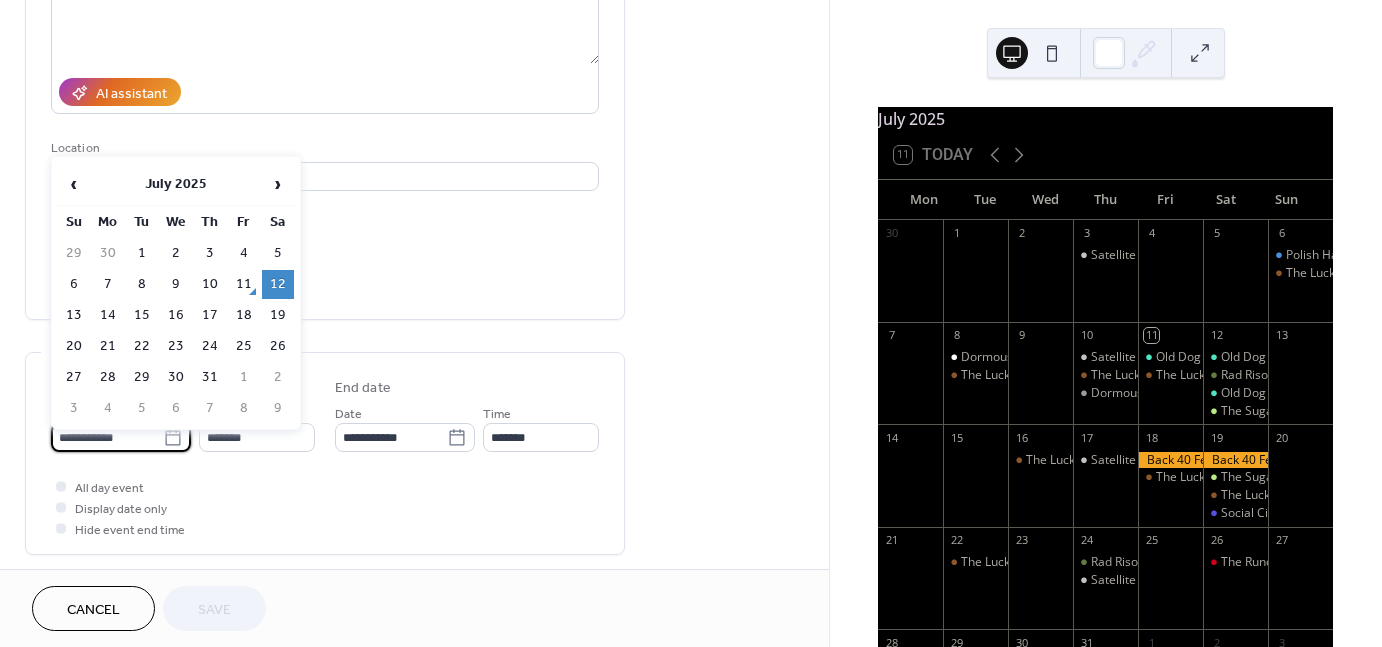 click on "**********" at bounding box center (107, 437) 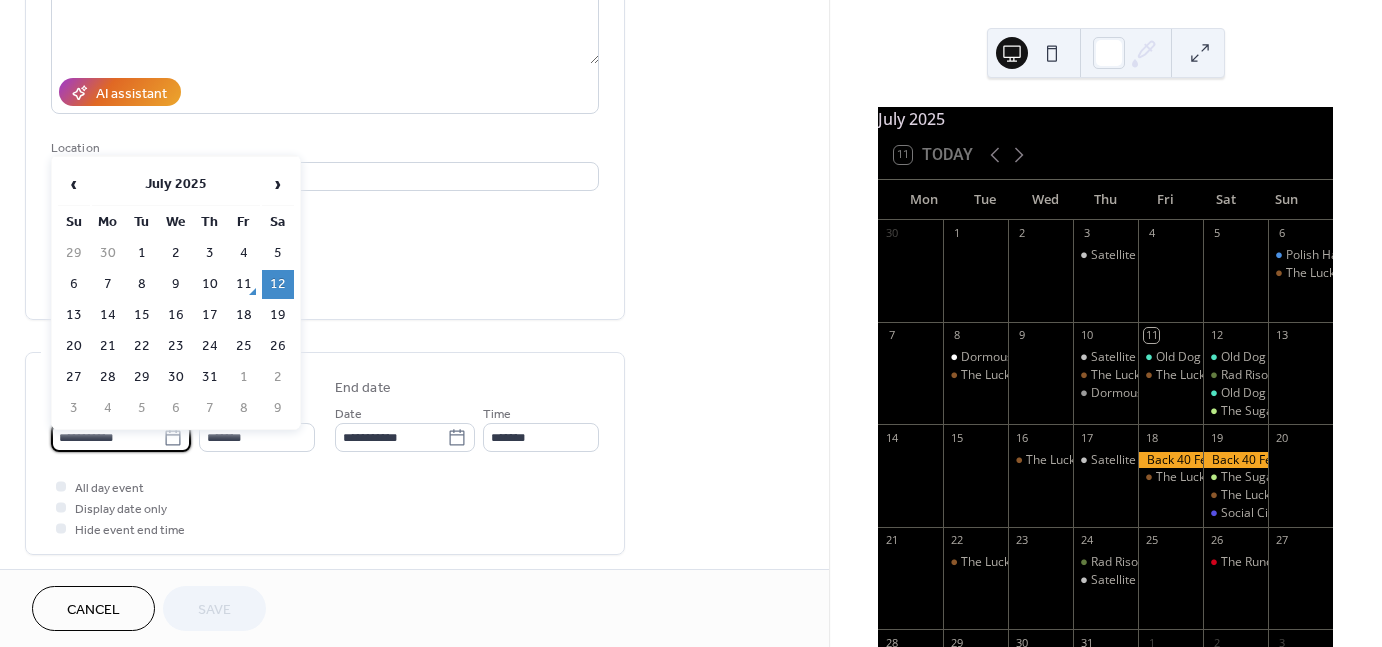 click on "Th" at bounding box center (210, 222) 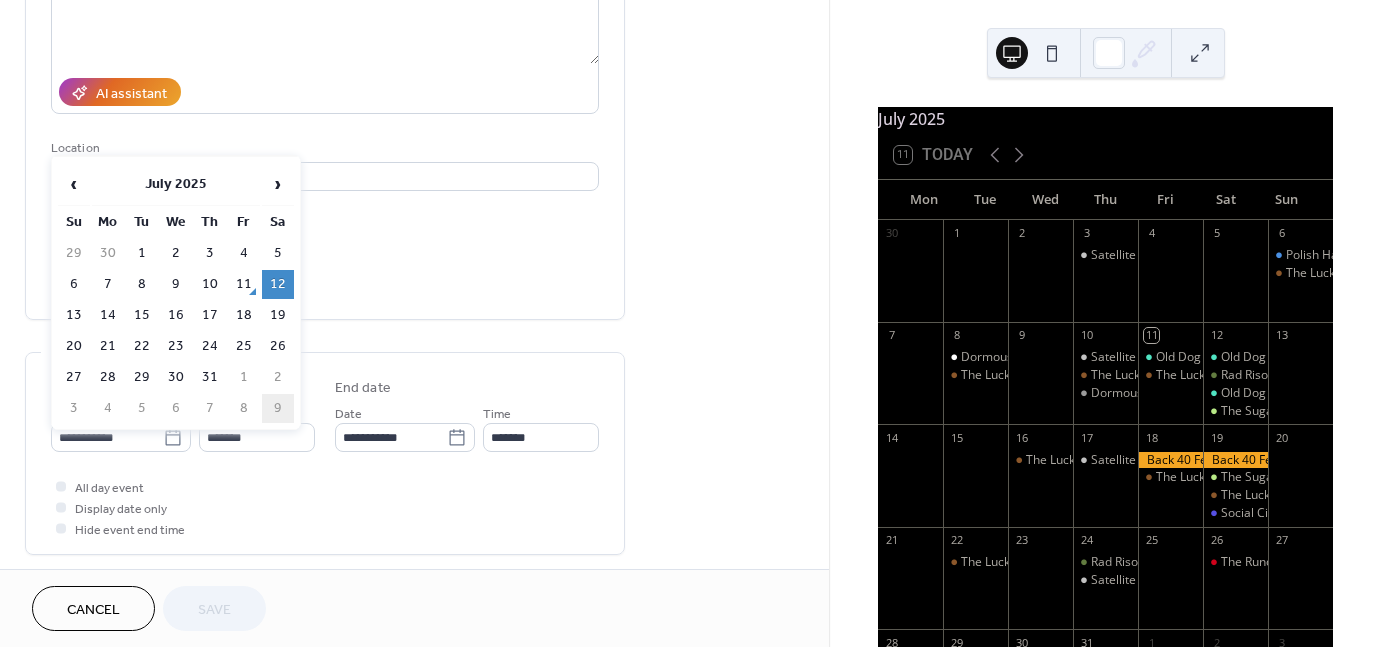 click on "9" at bounding box center (278, 408) 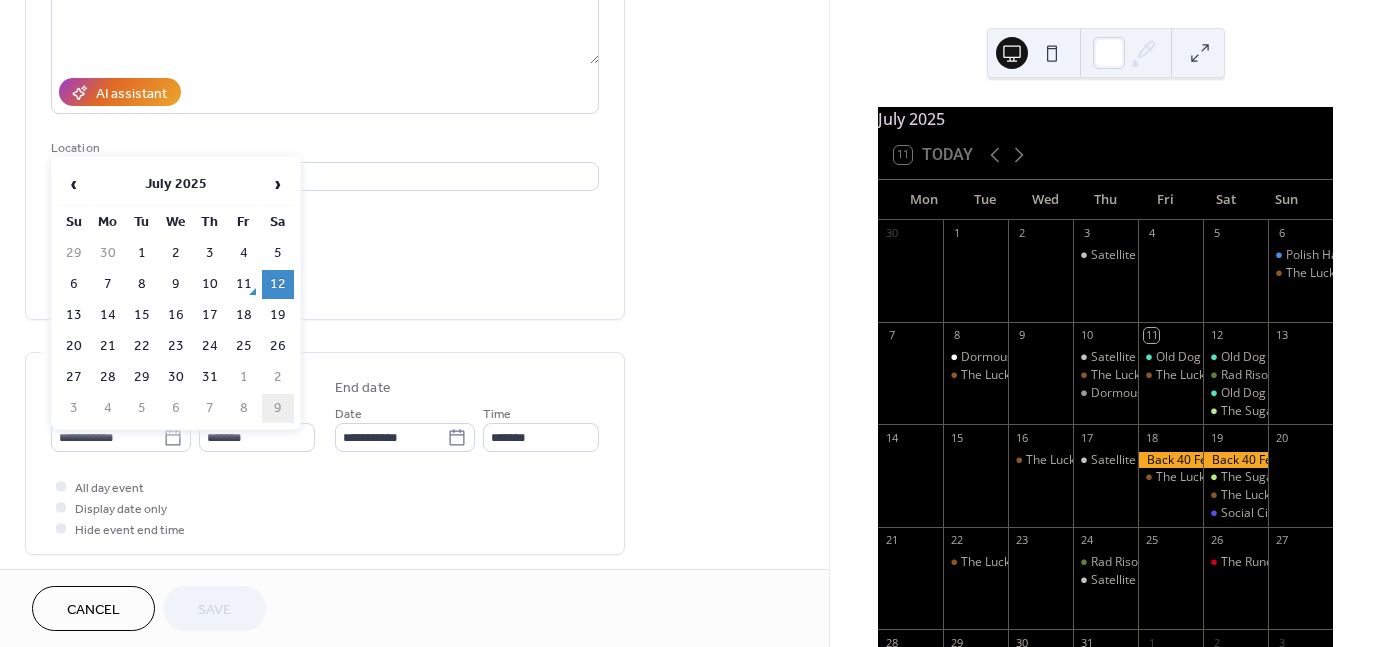 type on "**********" 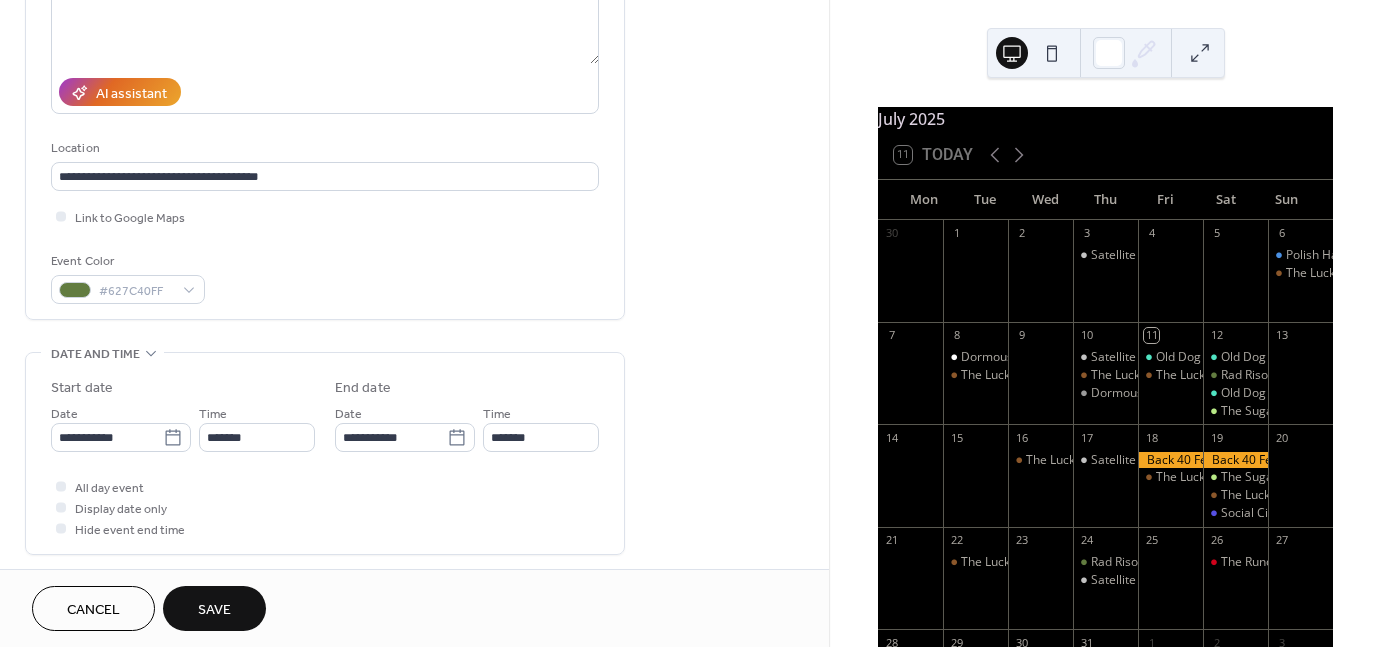 click on "Save" at bounding box center (214, 610) 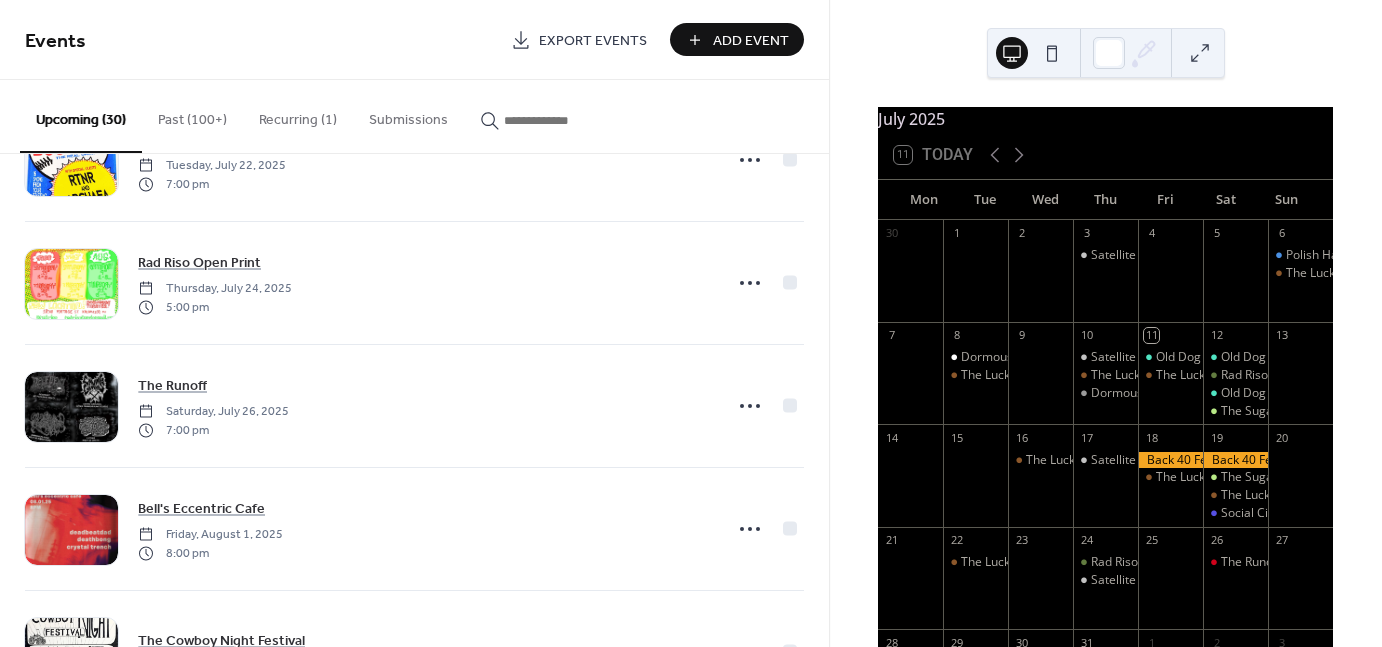 scroll, scrollTop: 1686, scrollLeft: 0, axis: vertical 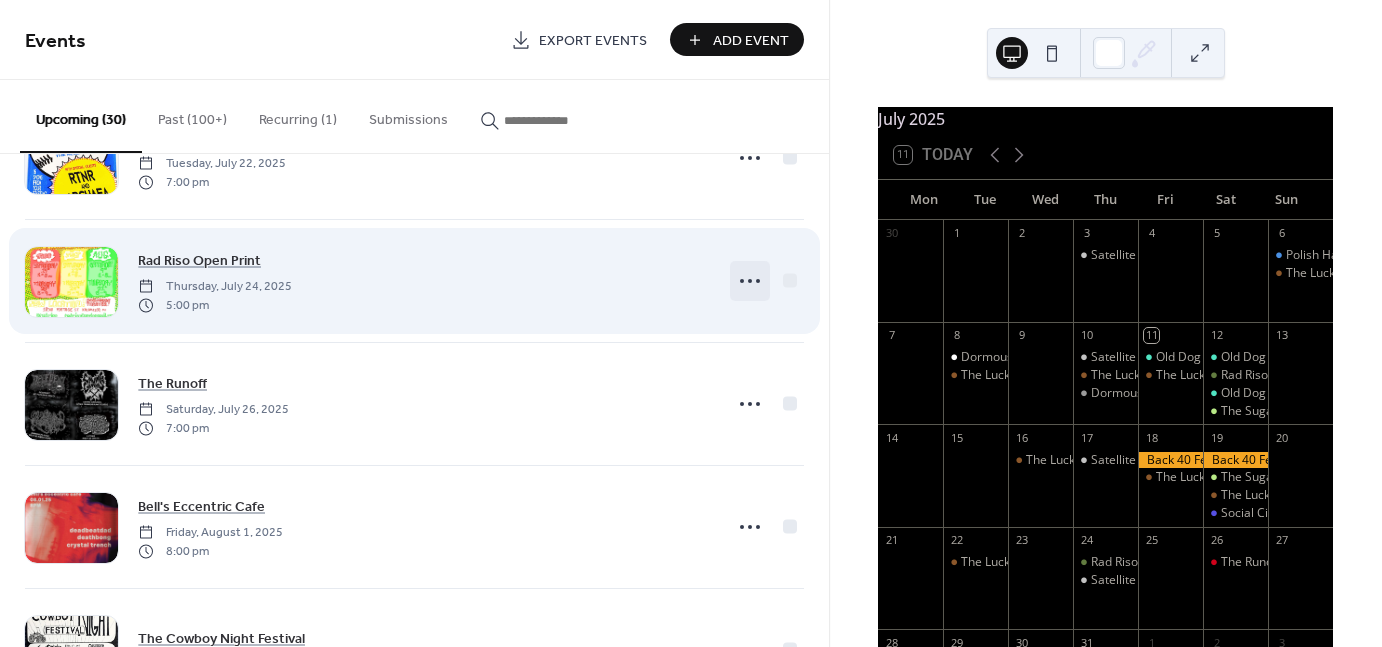 click 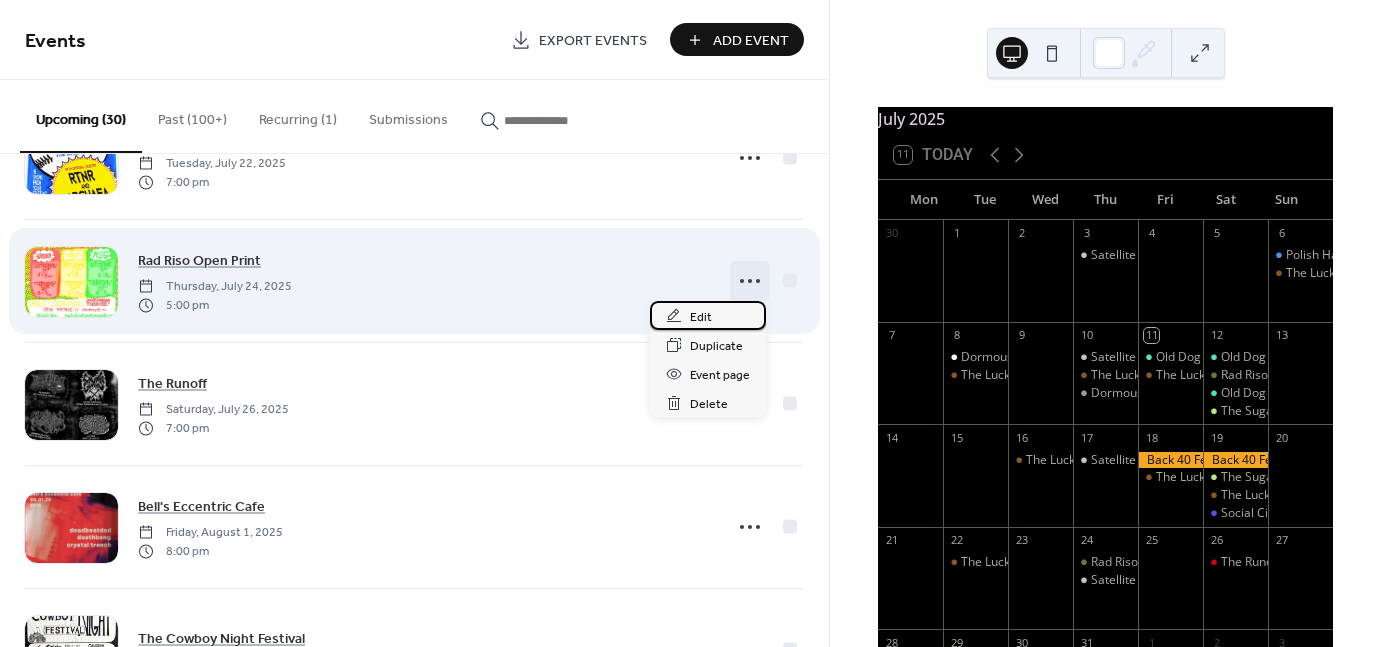 click on "Edit" at bounding box center (701, 317) 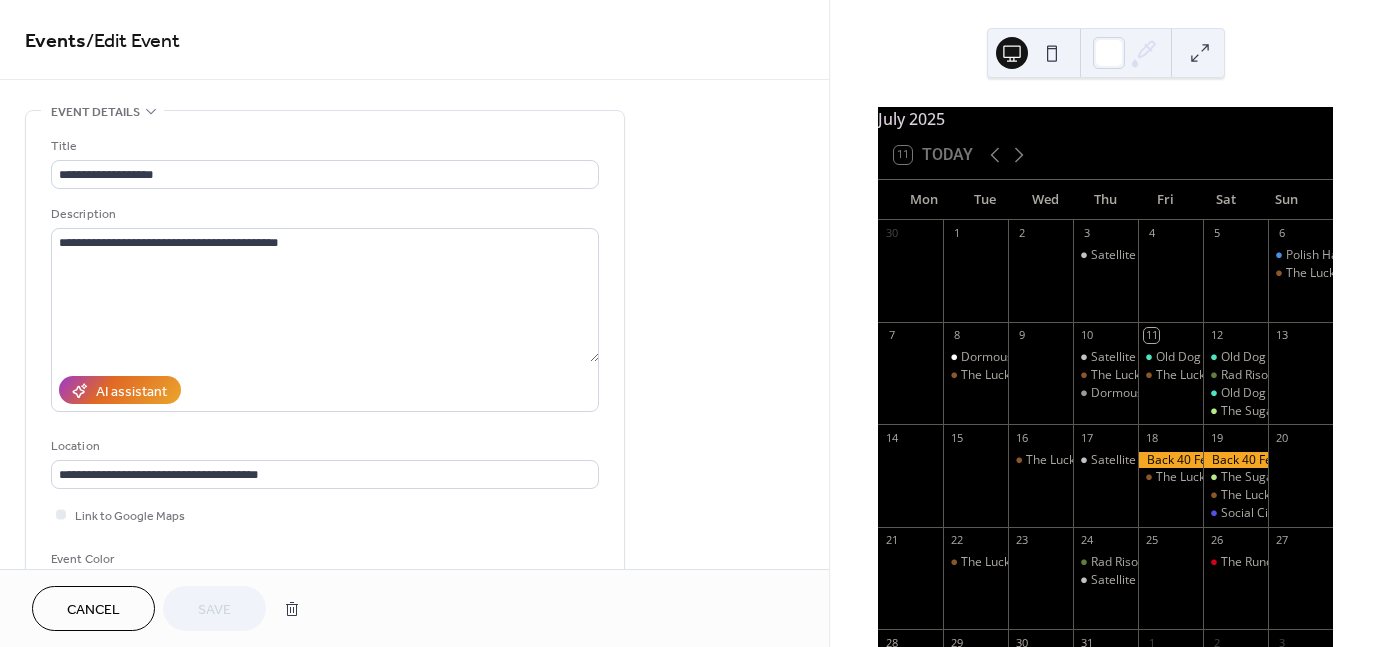 click on "Cancel" at bounding box center (93, 610) 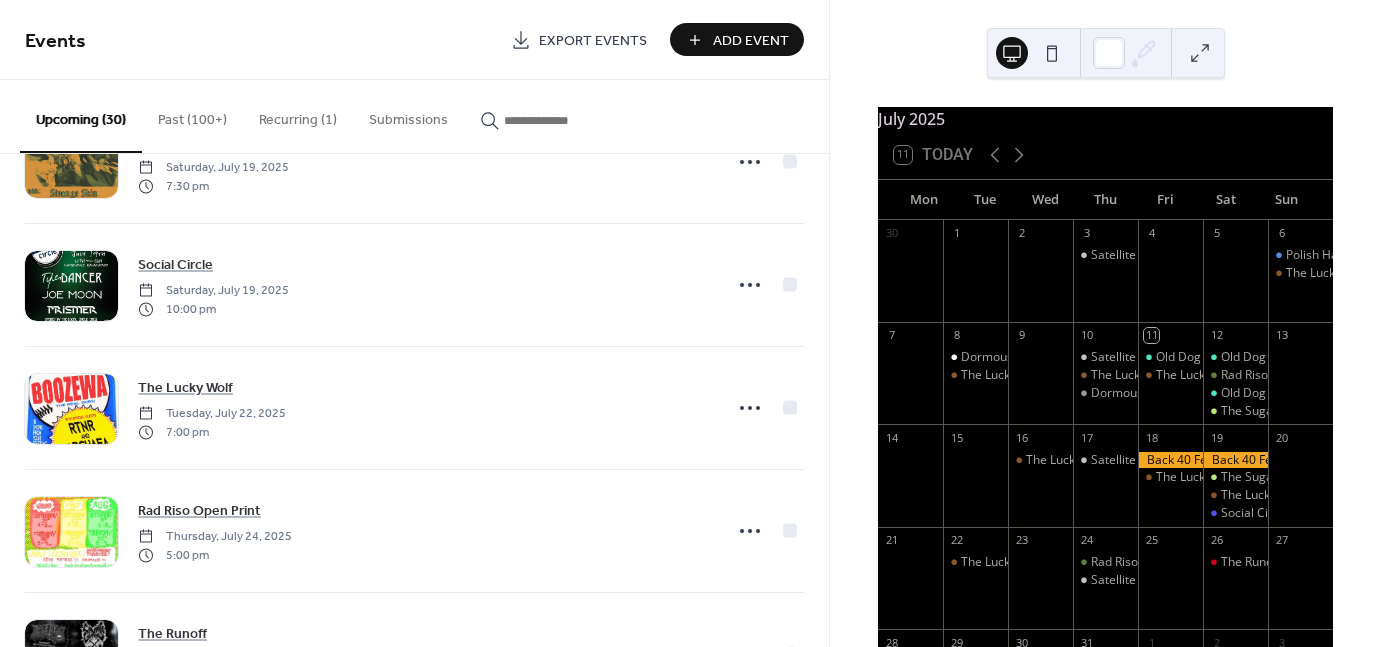 scroll, scrollTop: 1436, scrollLeft: 0, axis: vertical 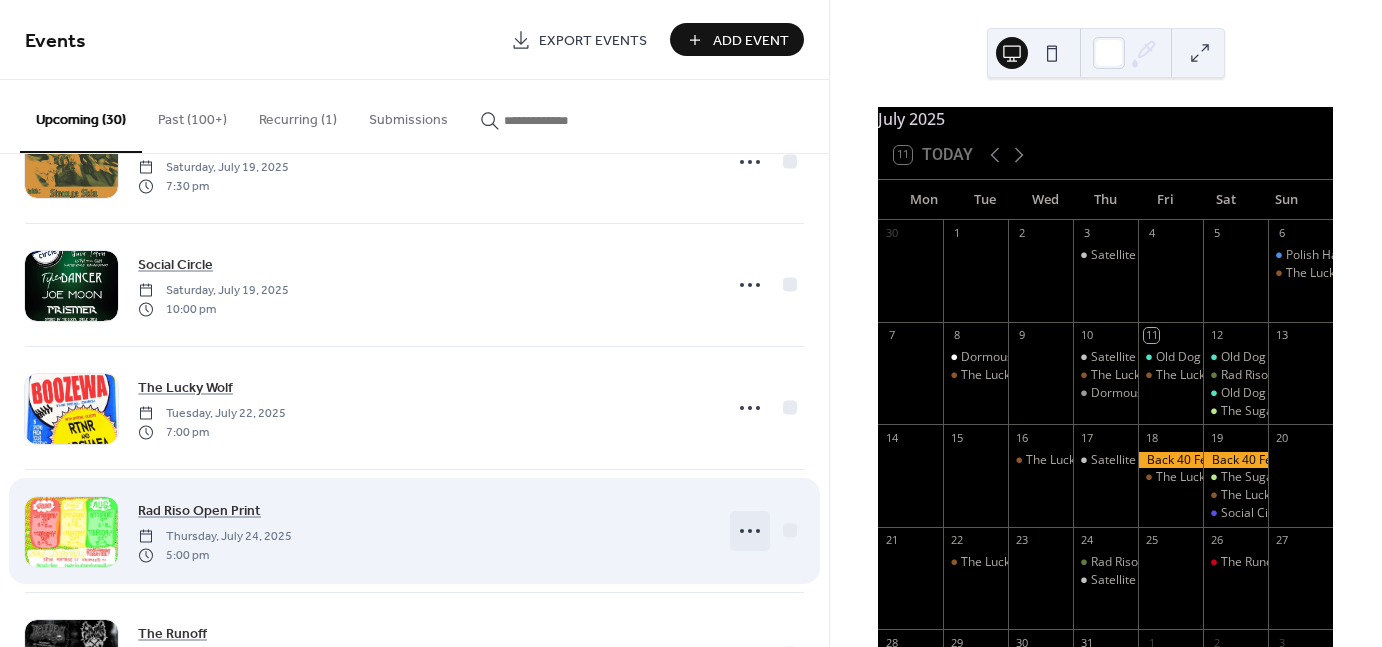 click 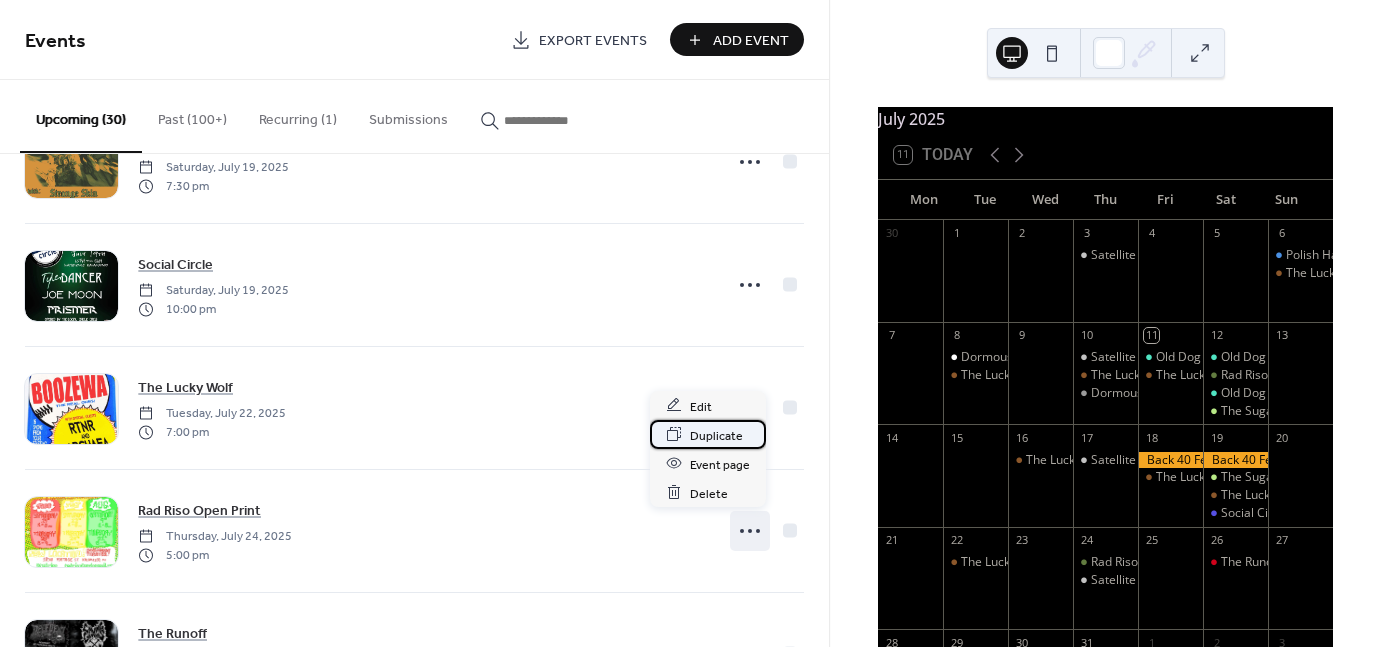 click on "Duplicate" at bounding box center (716, 435) 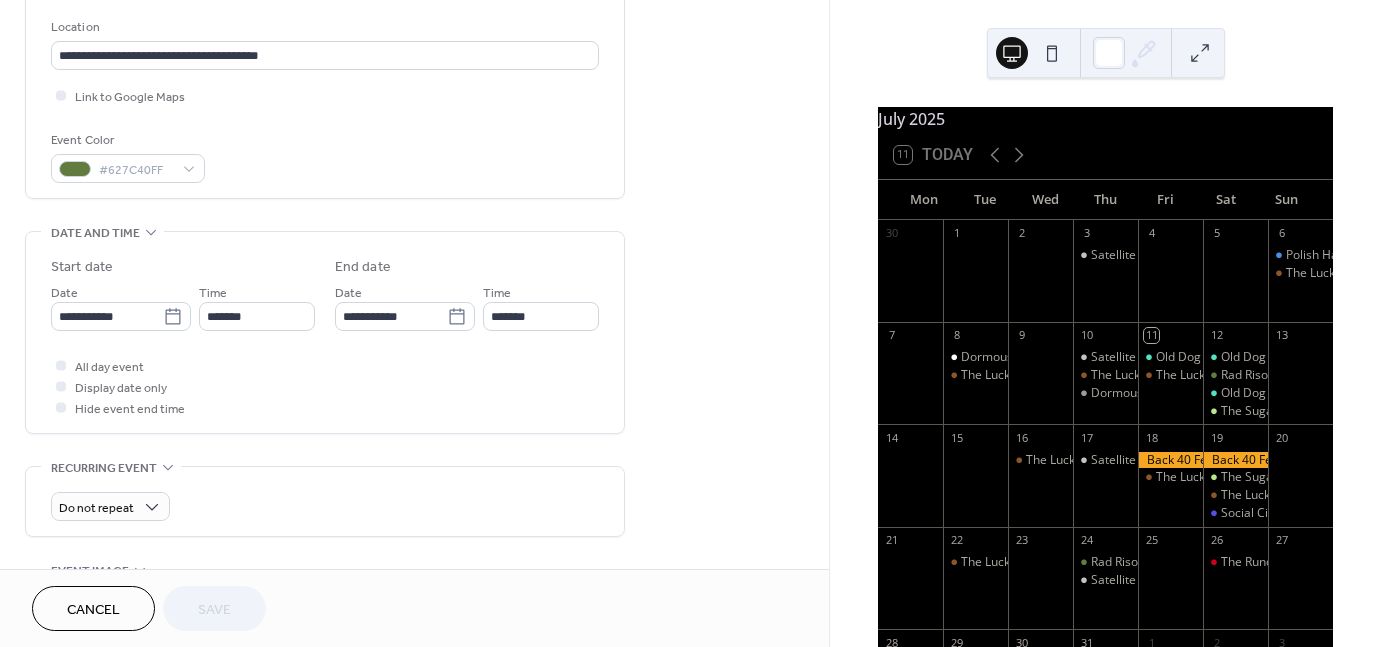 scroll, scrollTop: 420, scrollLeft: 0, axis: vertical 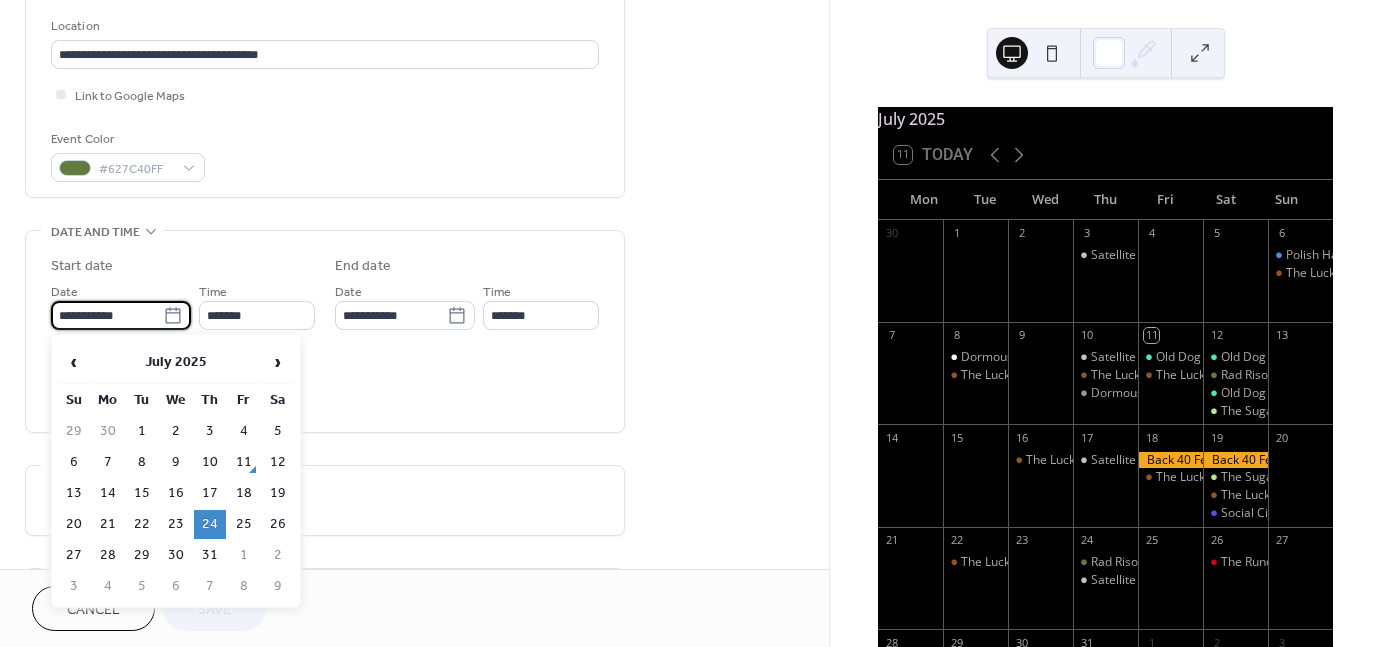 click on "**********" at bounding box center [107, 315] 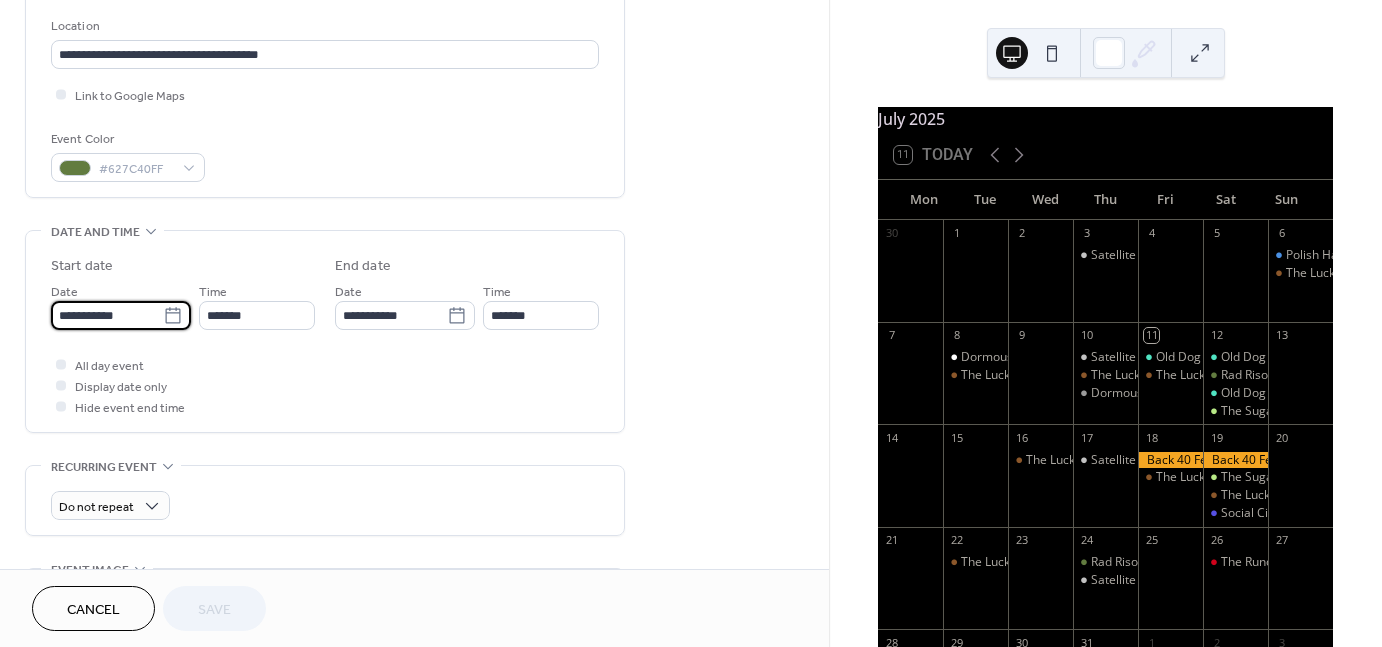 drag, startPoint x: 136, startPoint y: 314, endPoint x: 54, endPoint y: 317, distance: 82.05486 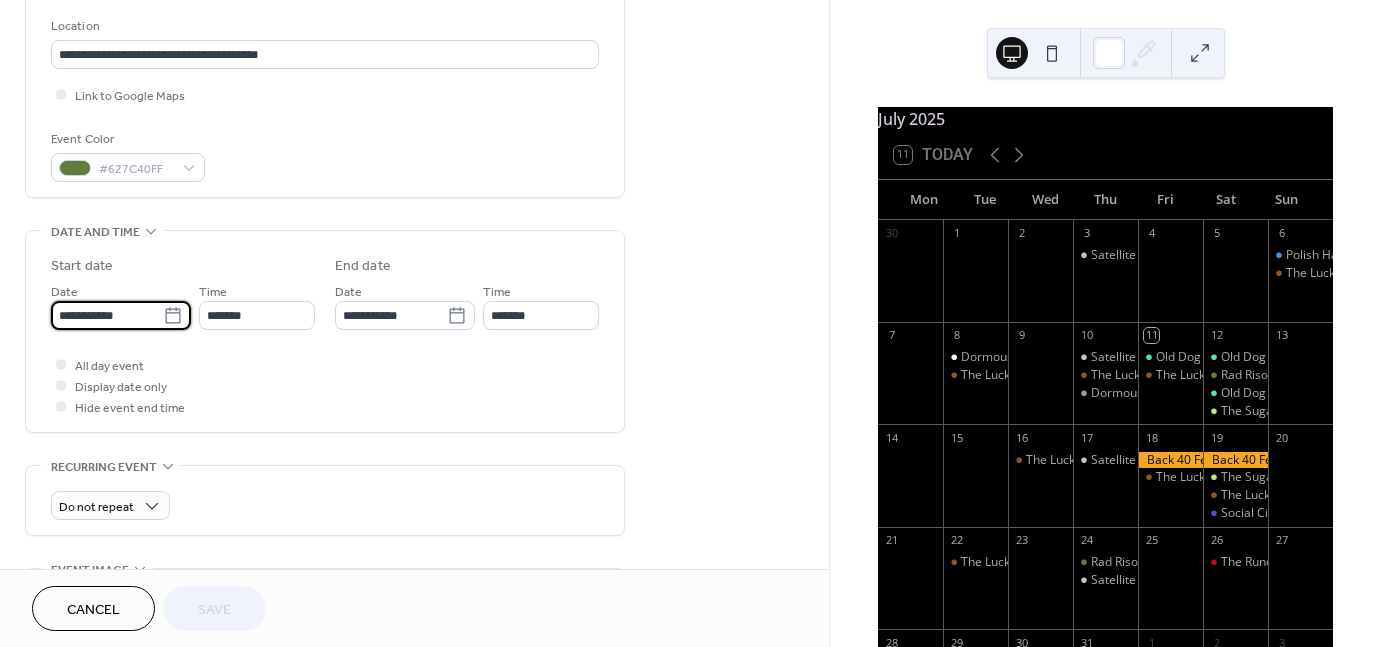 click on "**********" at bounding box center [107, 315] 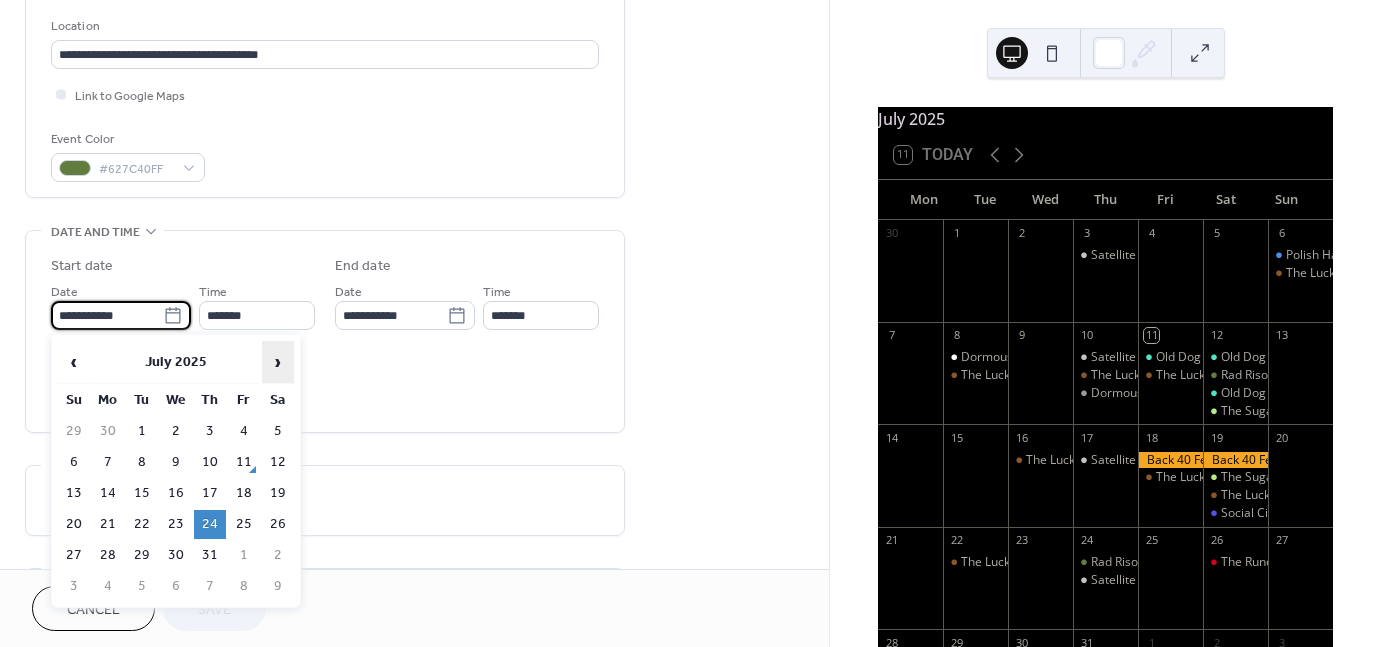 click on "›" at bounding box center [278, 362] 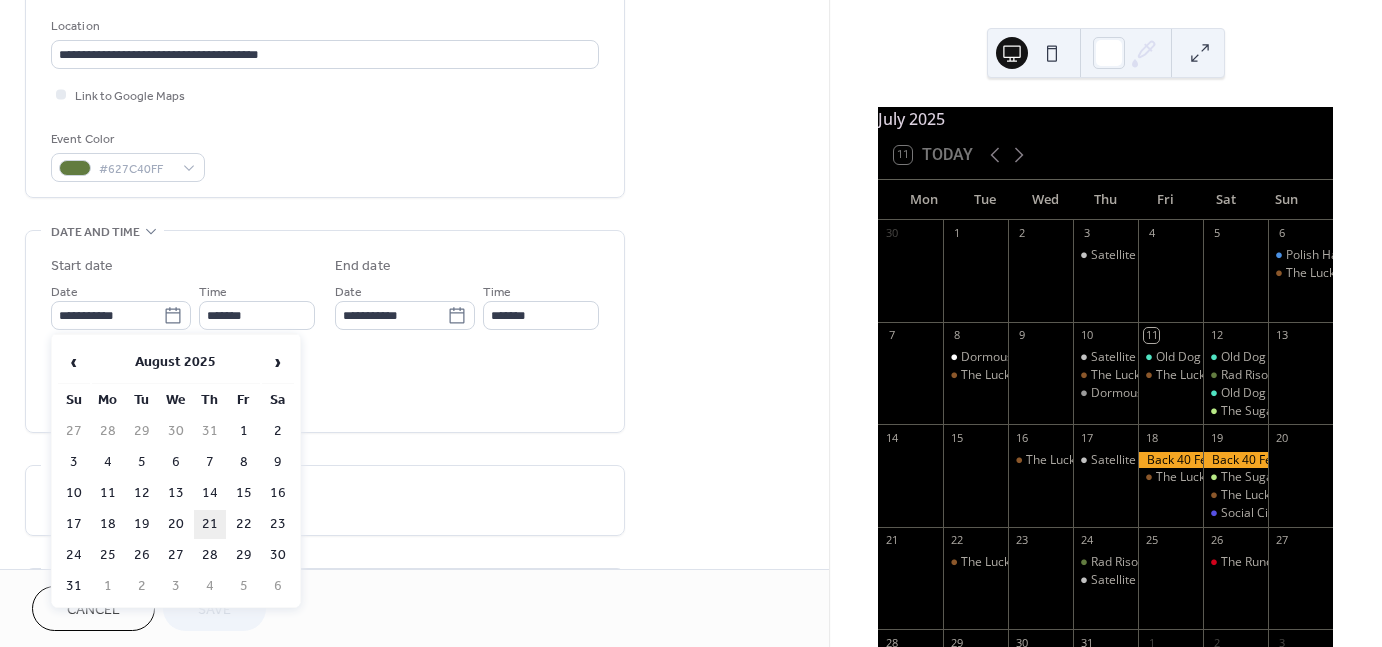 click on "21" at bounding box center (210, 524) 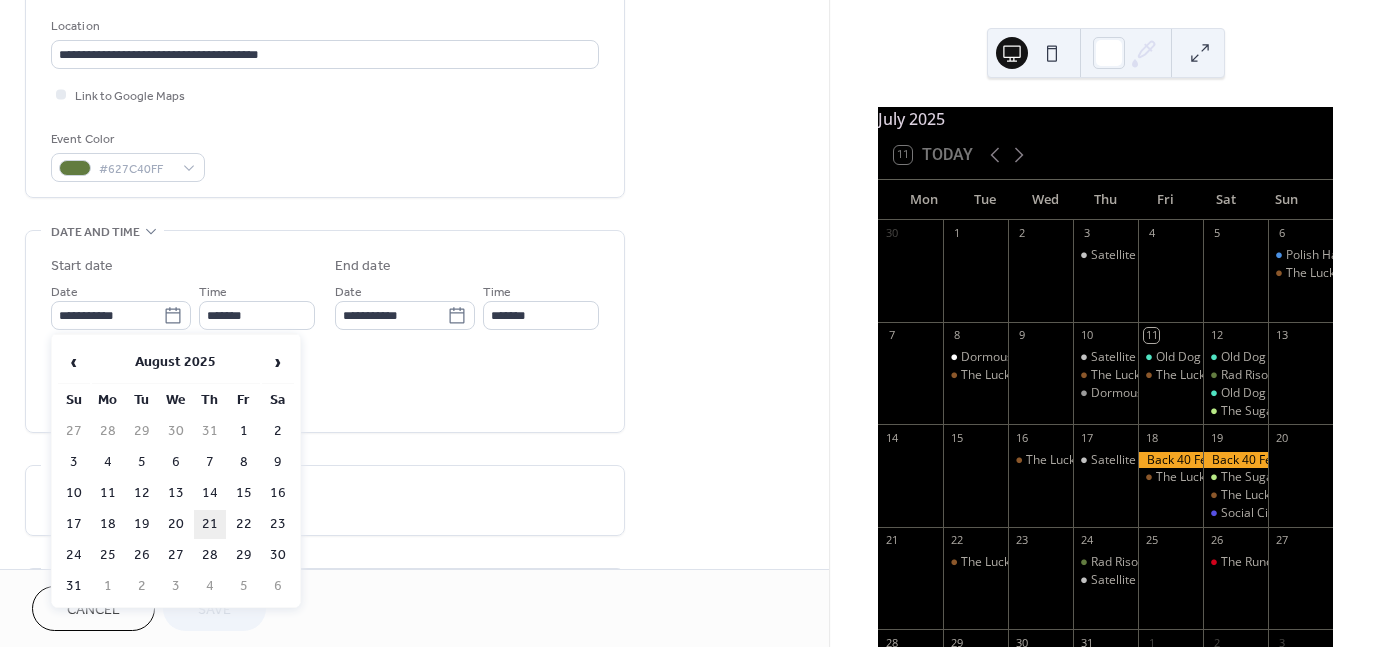 type on "**********" 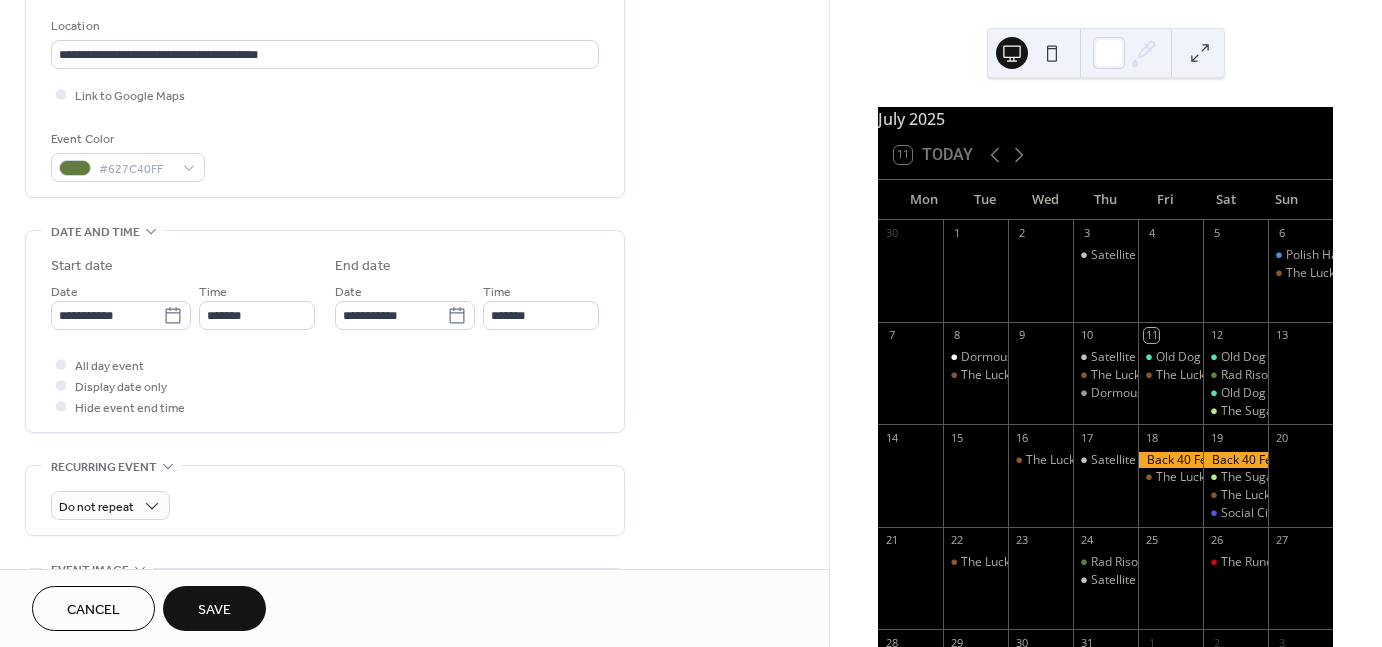 click on "Save" at bounding box center [214, 610] 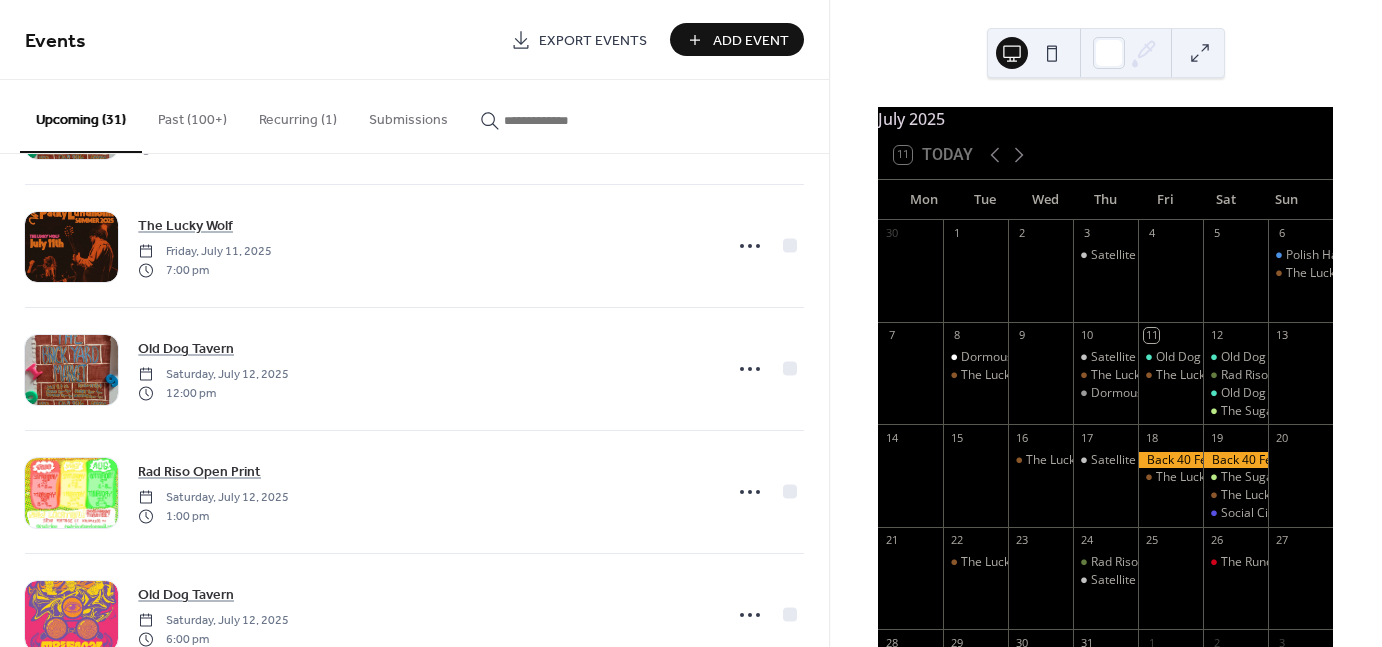 scroll, scrollTop: 116, scrollLeft: 0, axis: vertical 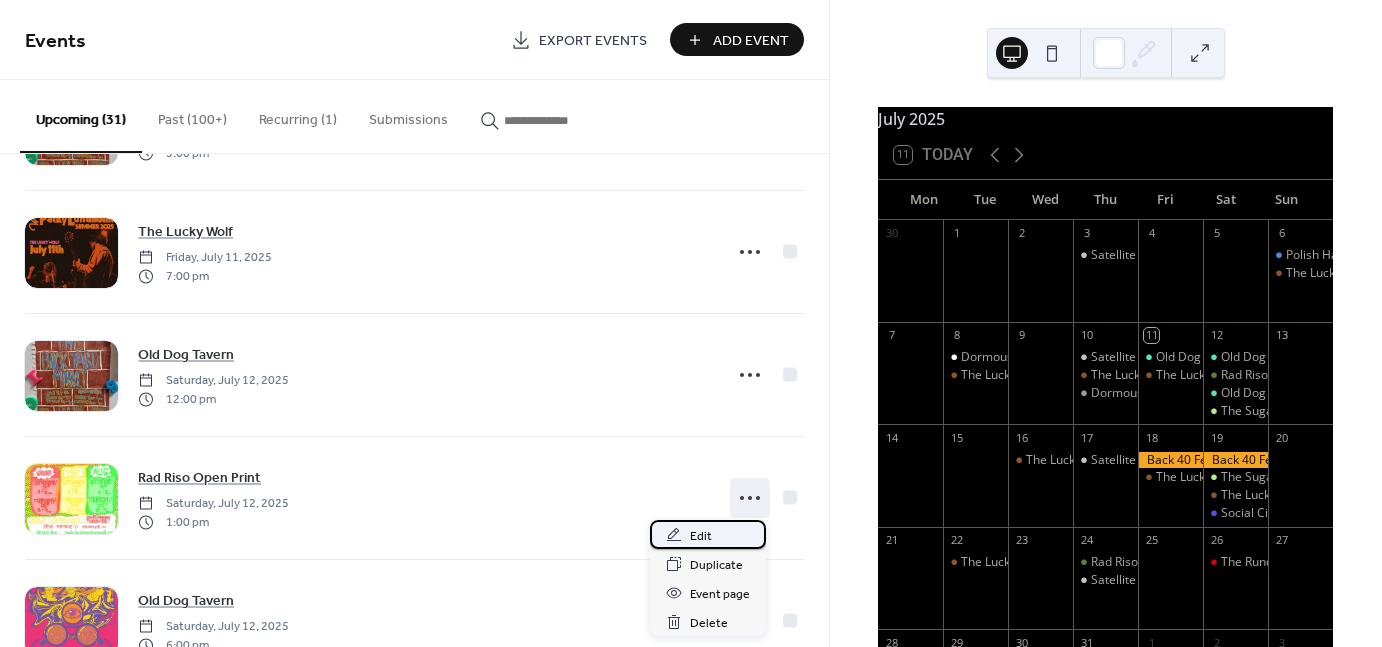 drag, startPoint x: 741, startPoint y: 494, endPoint x: 685, endPoint y: 539, distance: 71.8401 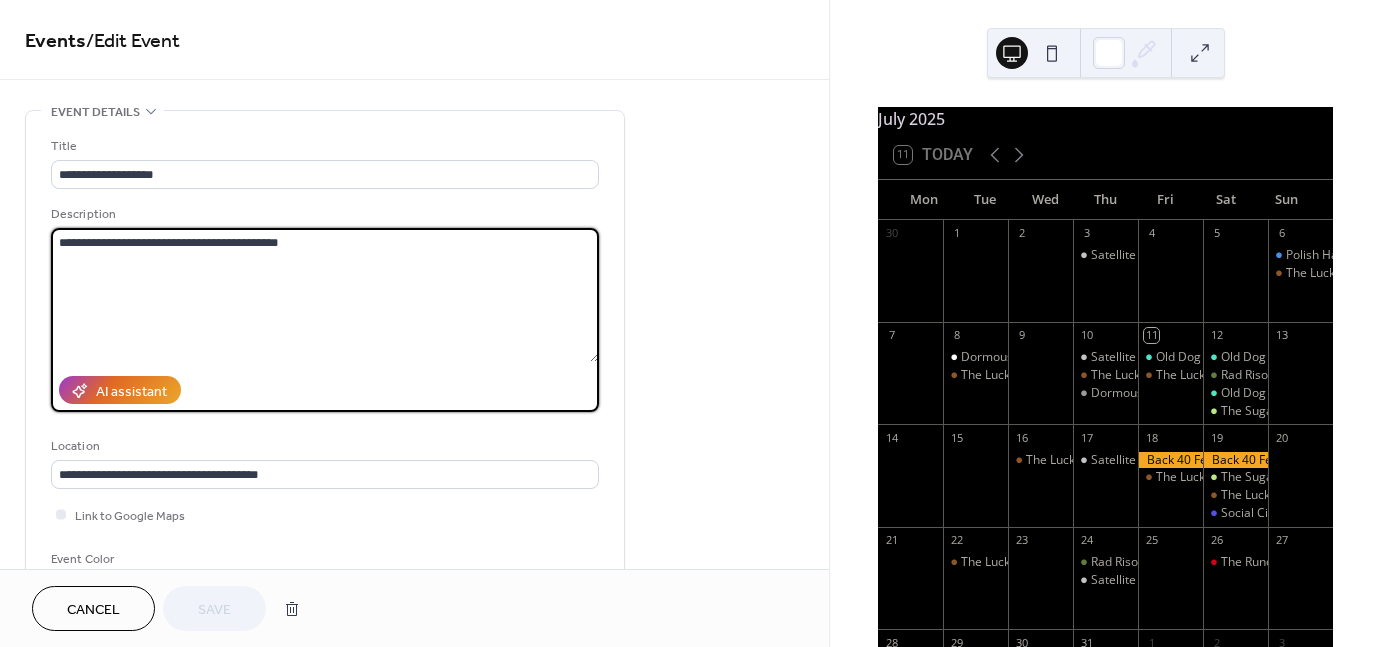 click on "**********" at bounding box center (325, 295) 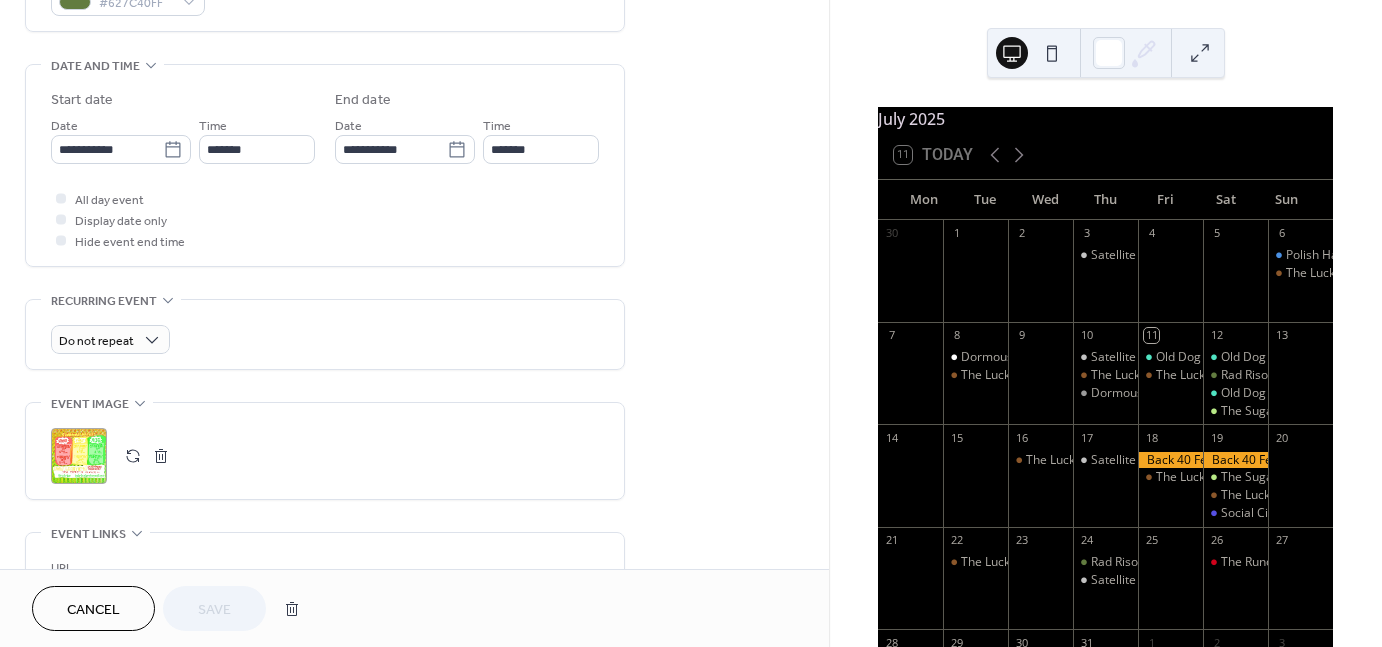 click on "**********" at bounding box center (325, 201) 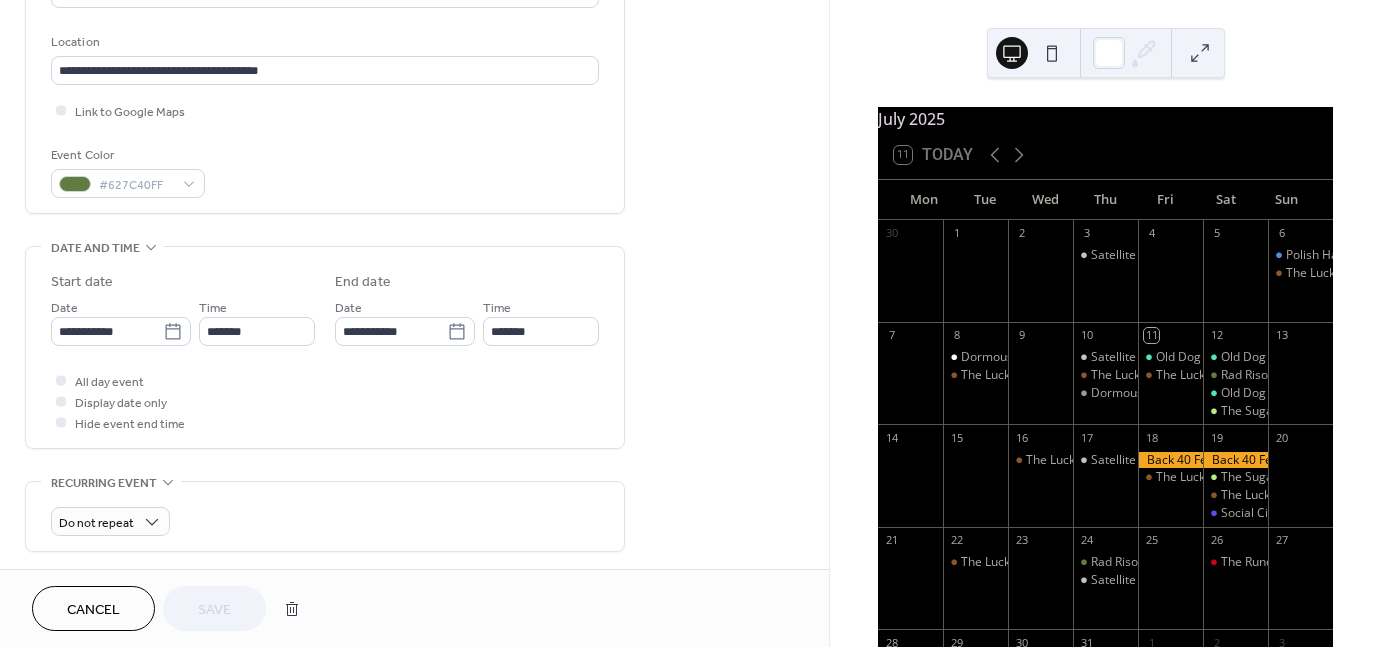 scroll, scrollTop: 400, scrollLeft: 0, axis: vertical 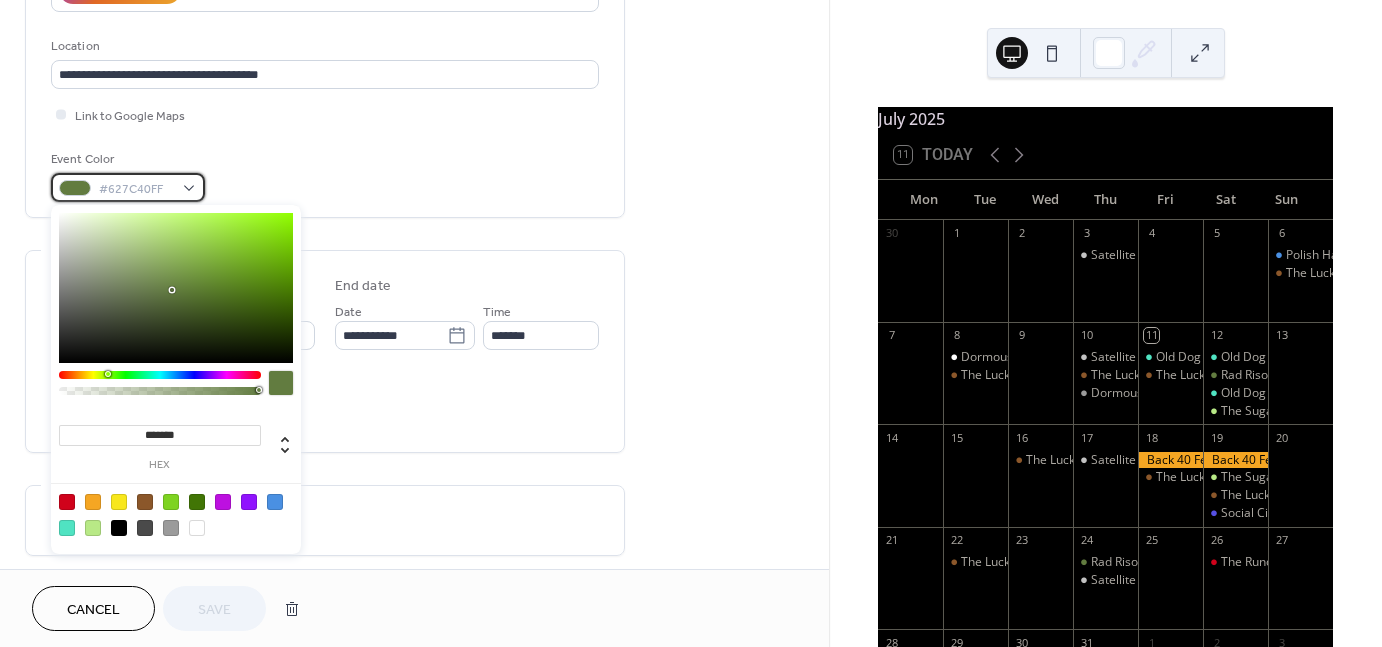 click on "#627C40FF" at bounding box center (136, 189) 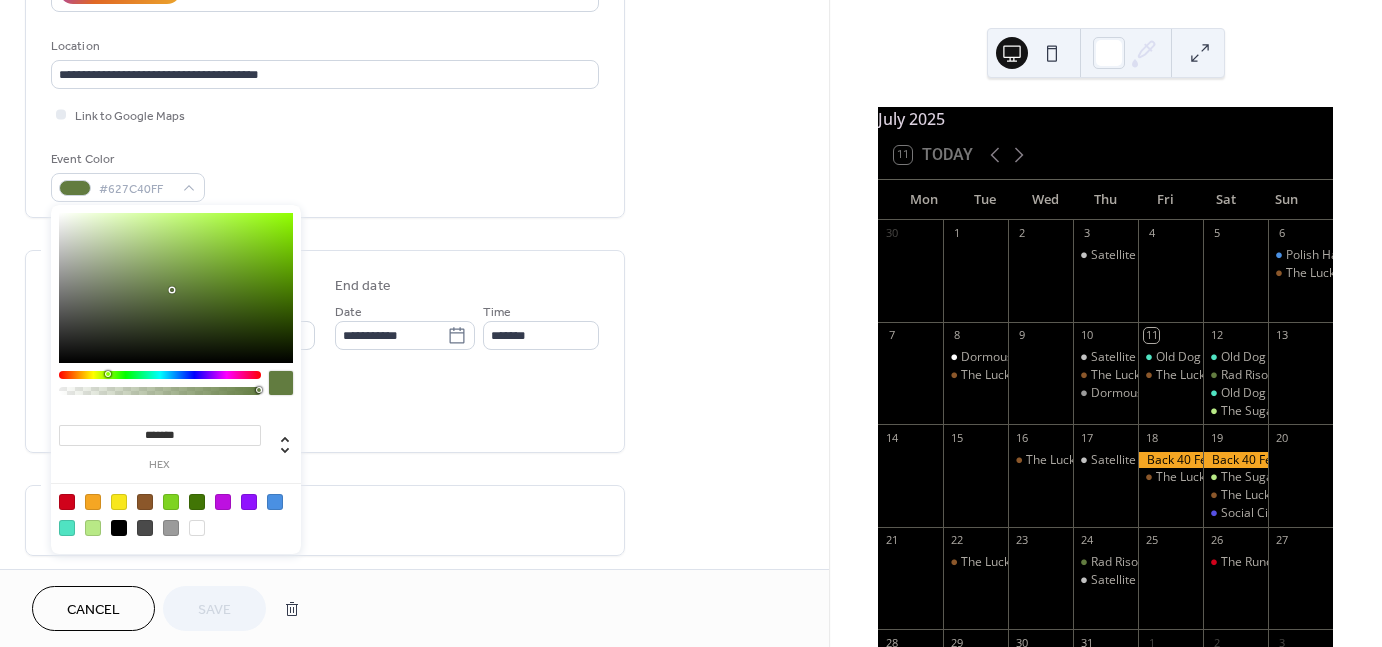 click on "Cancel" at bounding box center (93, 610) 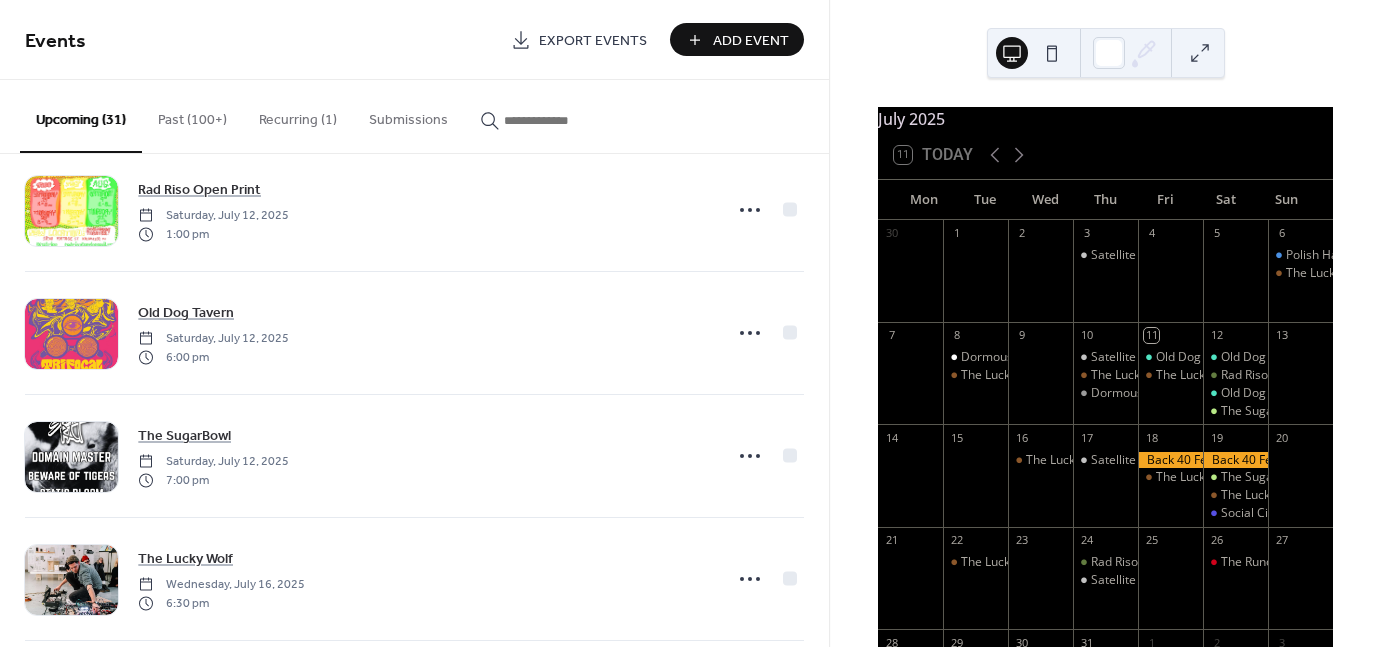 scroll, scrollTop: 508, scrollLeft: 0, axis: vertical 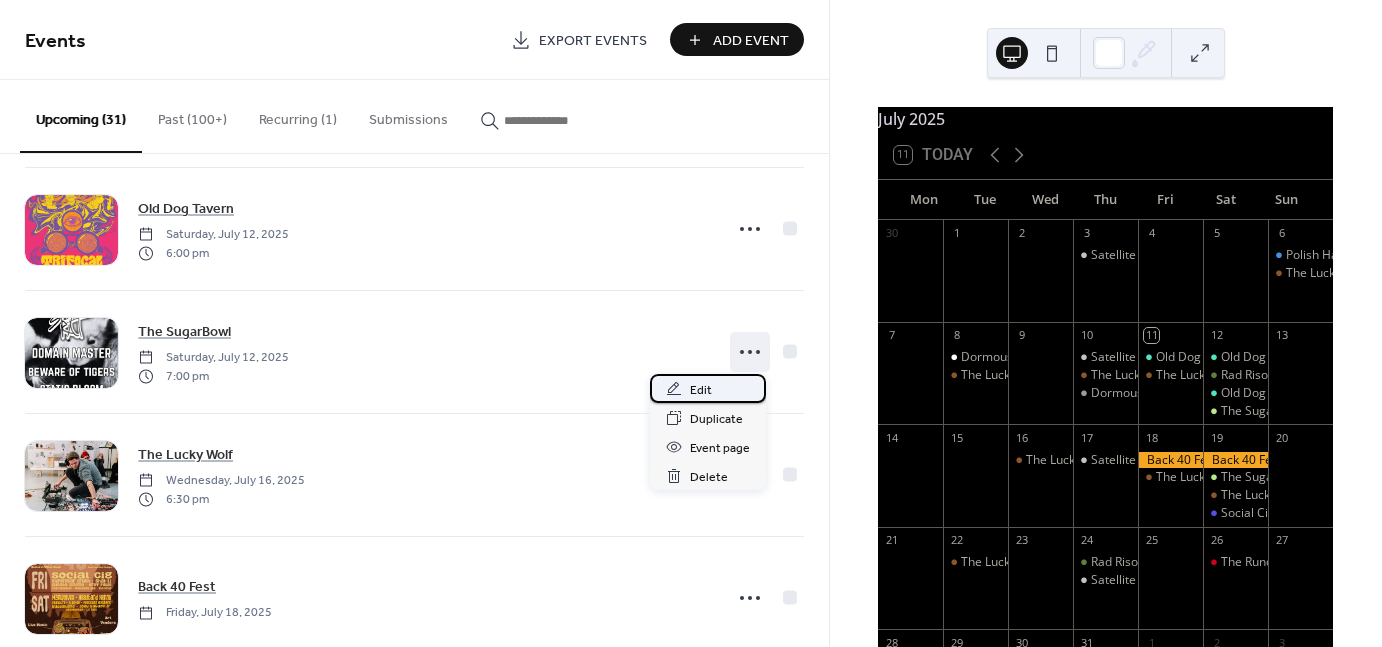 drag, startPoint x: 745, startPoint y: 357, endPoint x: 700, endPoint y: 383, distance: 51.971146 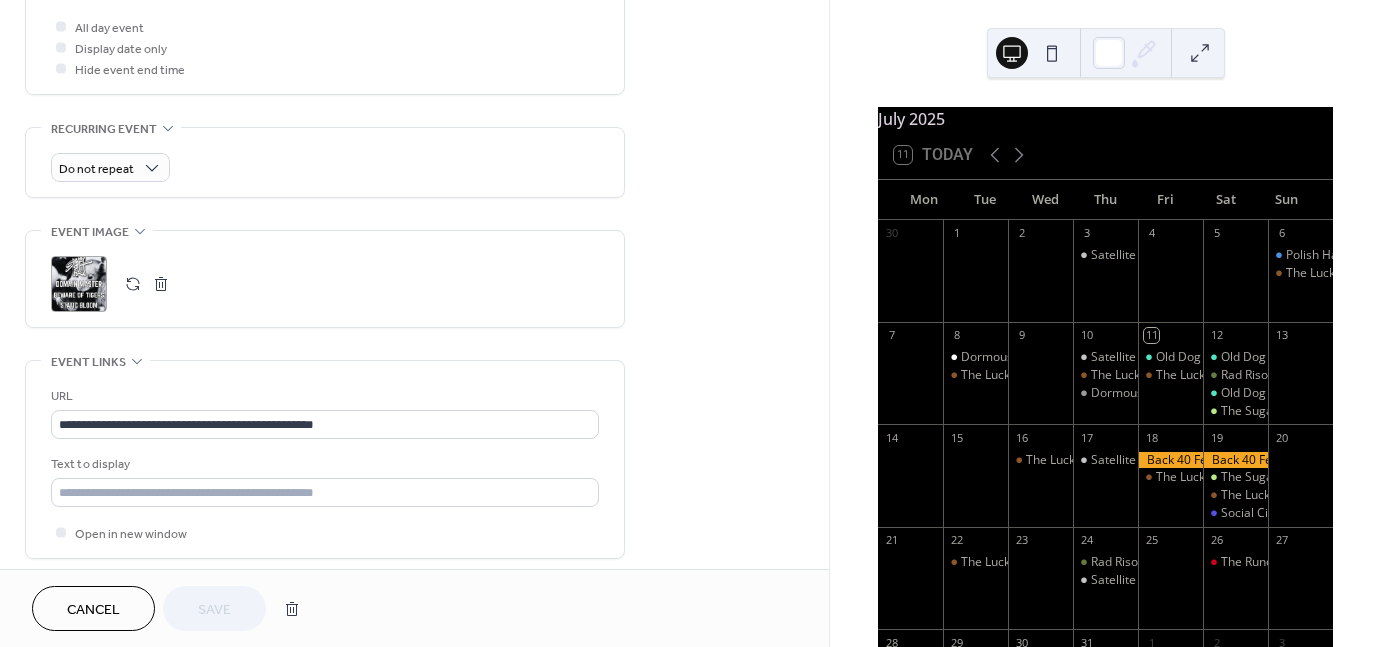 scroll, scrollTop: 913, scrollLeft: 0, axis: vertical 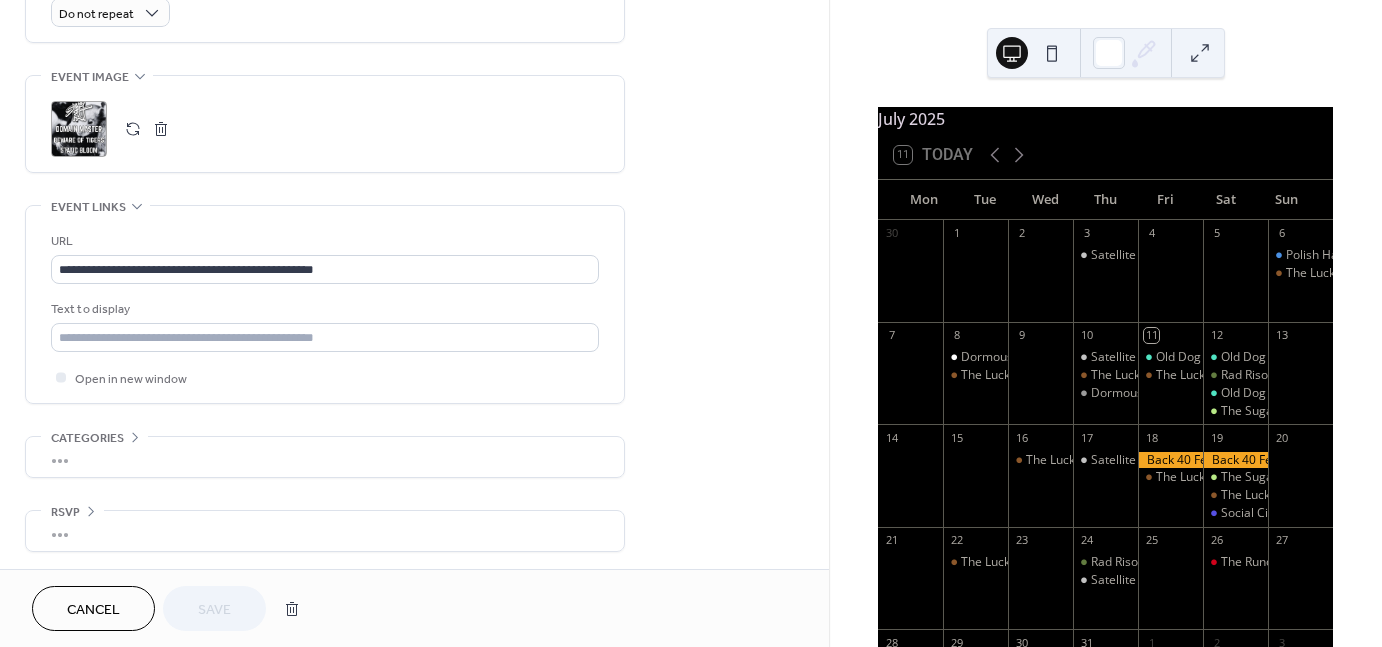 click at bounding box center (133, 129) 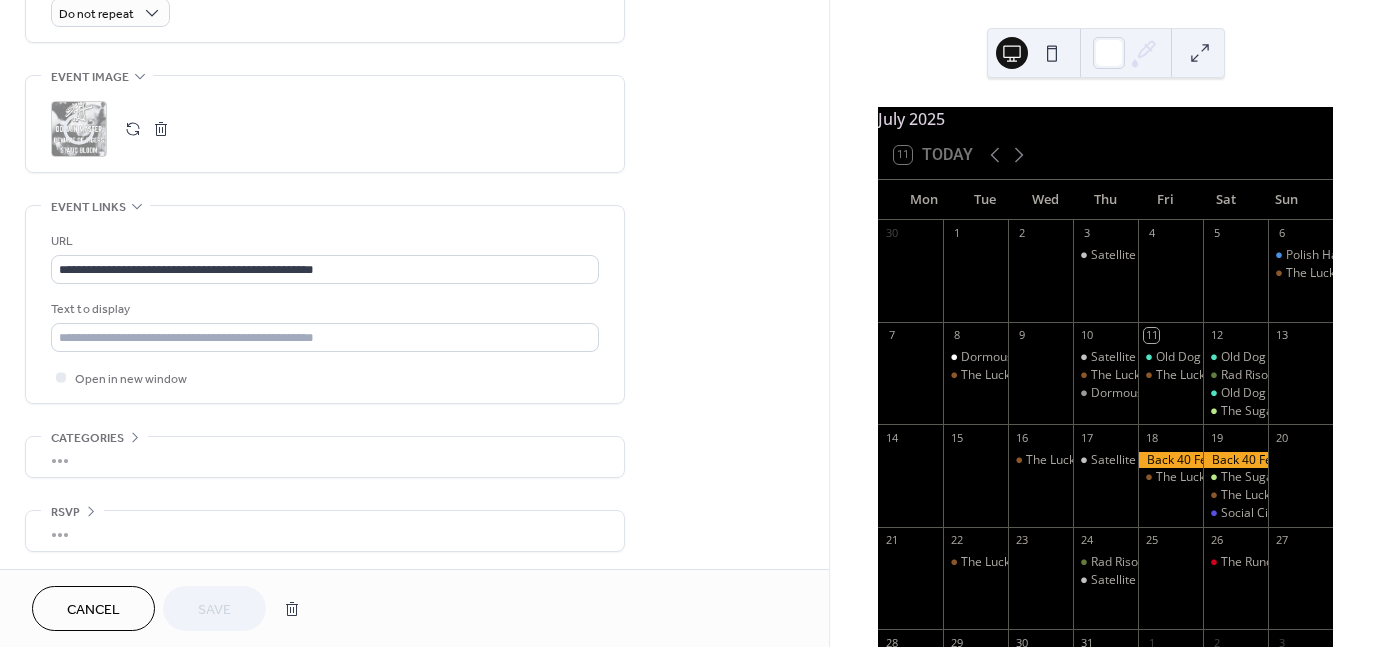 click on "**********" at bounding box center [325, 304] 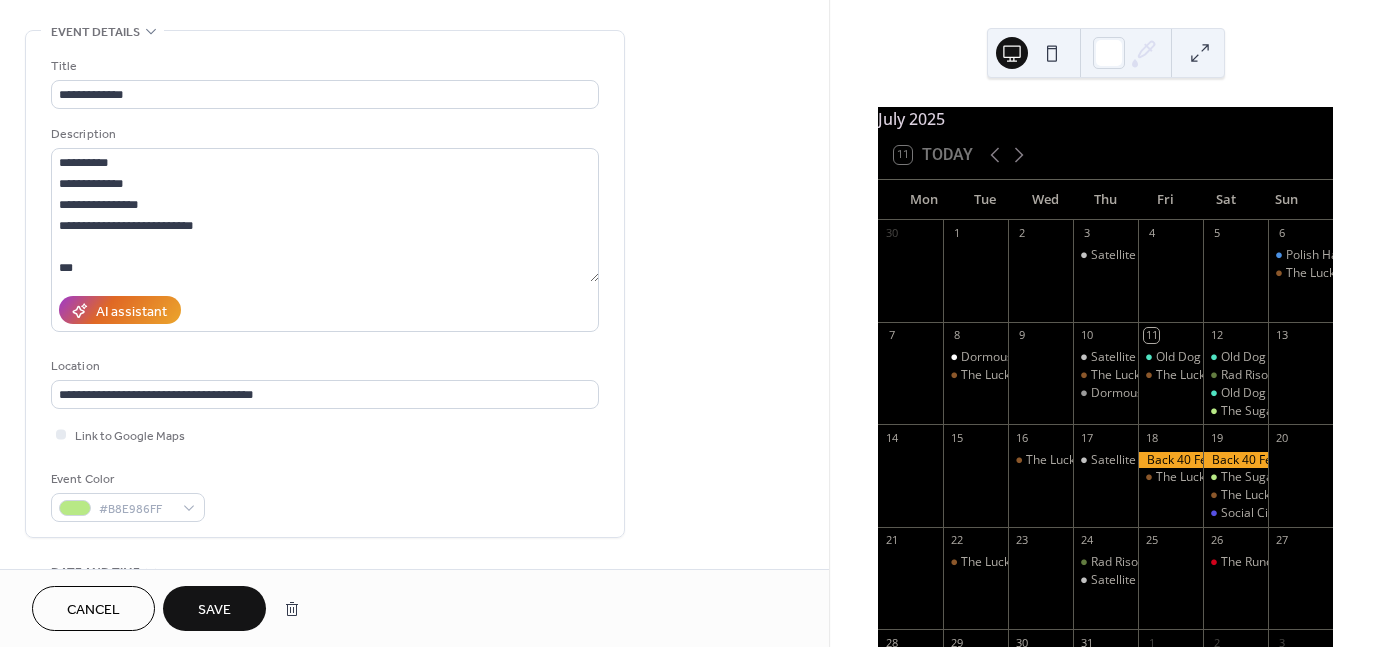 scroll, scrollTop: 46, scrollLeft: 0, axis: vertical 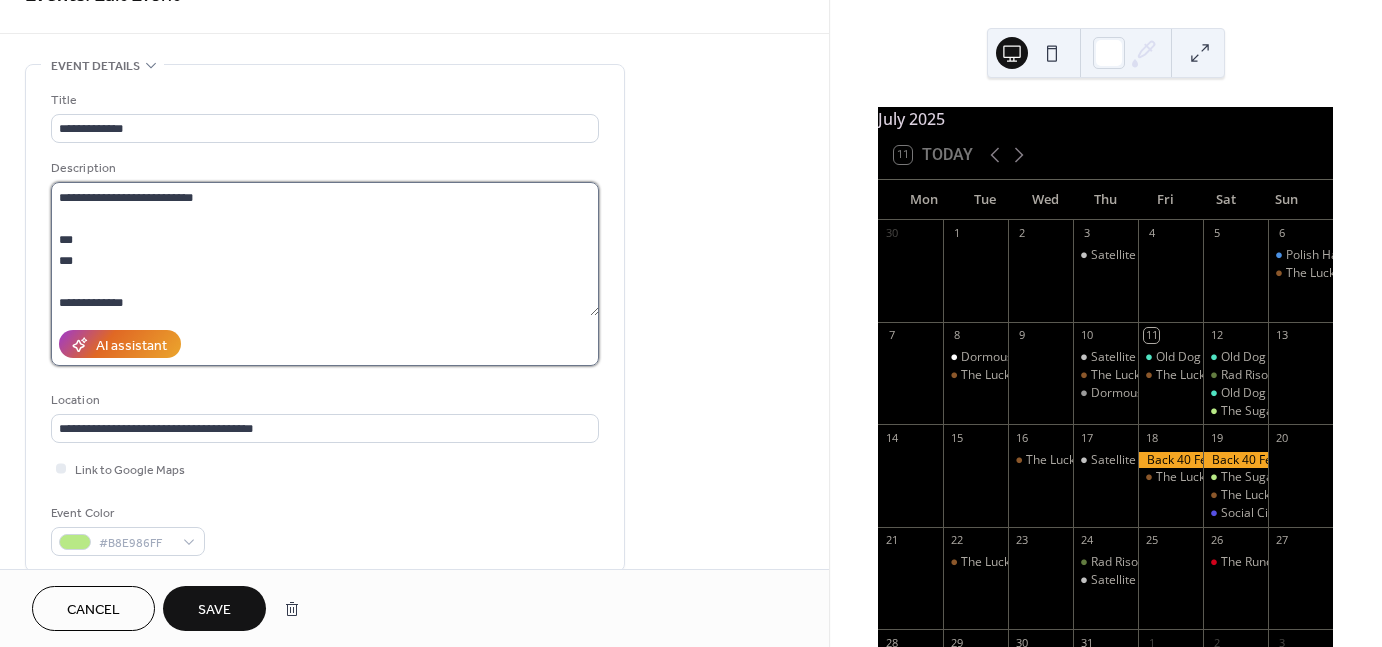click on "**********" at bounding box center (325, 249) 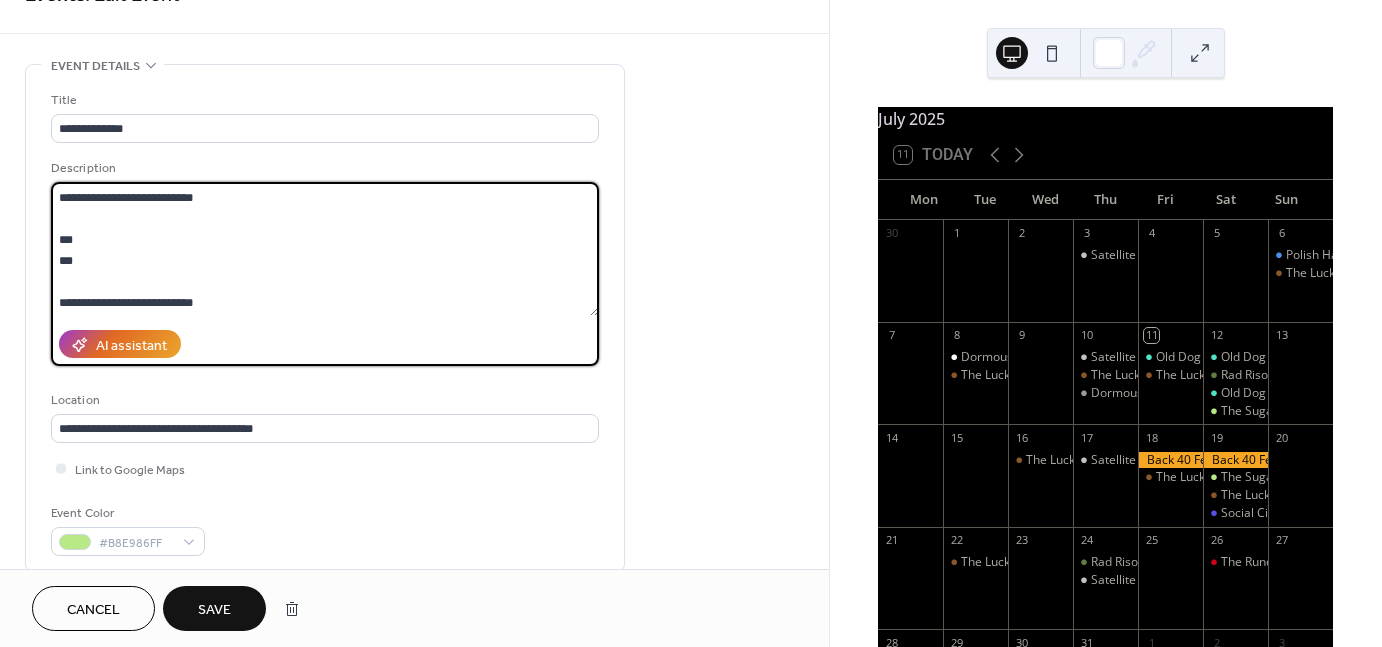 type on "**********" 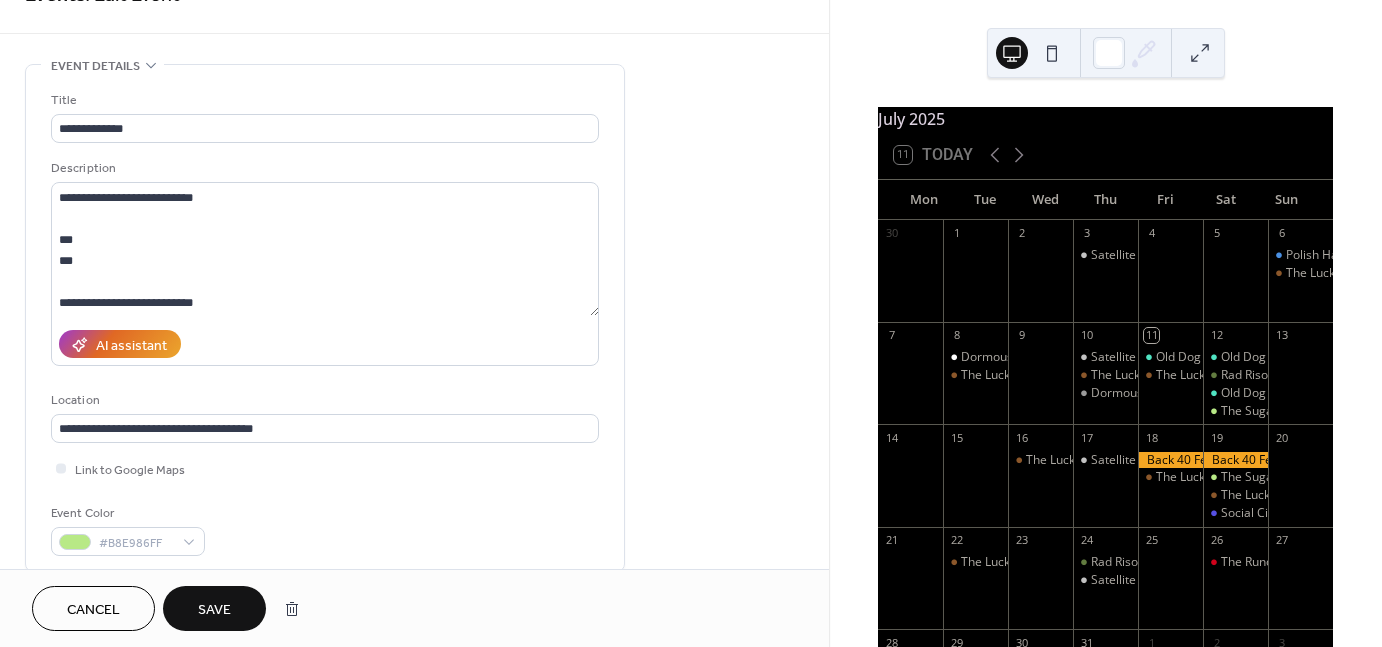 click on "Save" at bounding box center (214, 608) 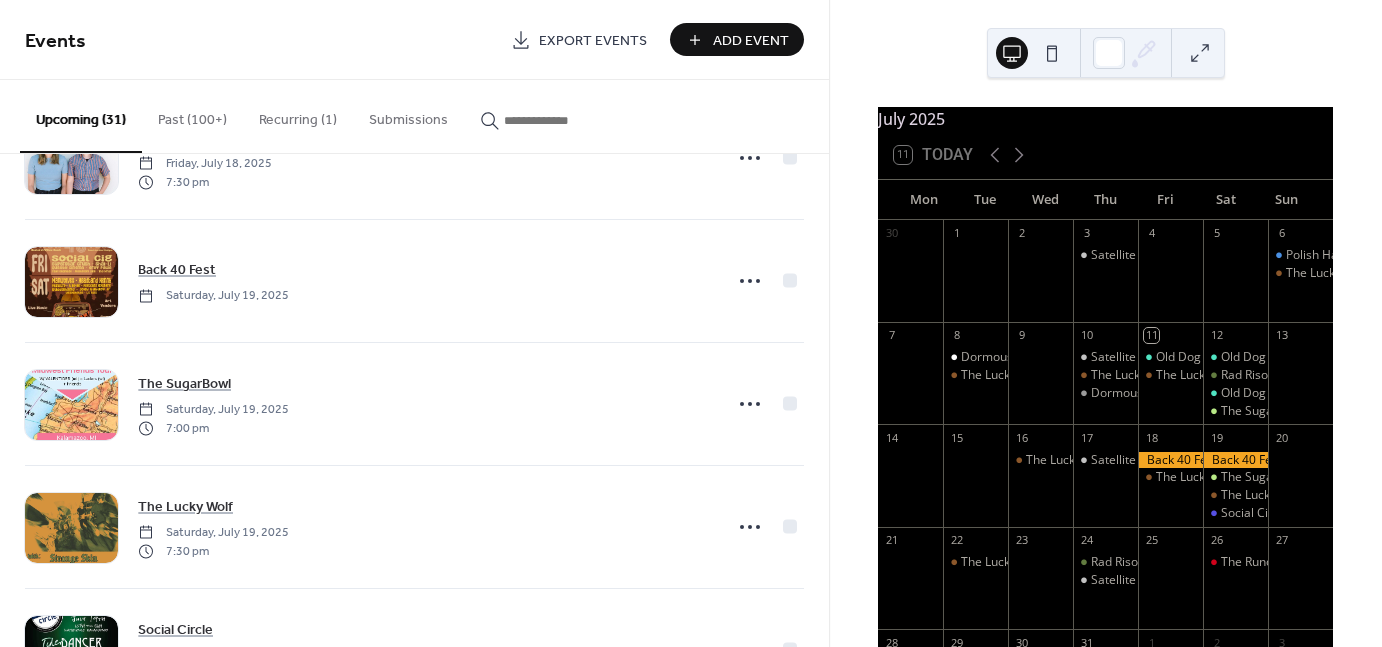 scroll, scrollTop: 1100, scrollLeft: 0, axis: vertical 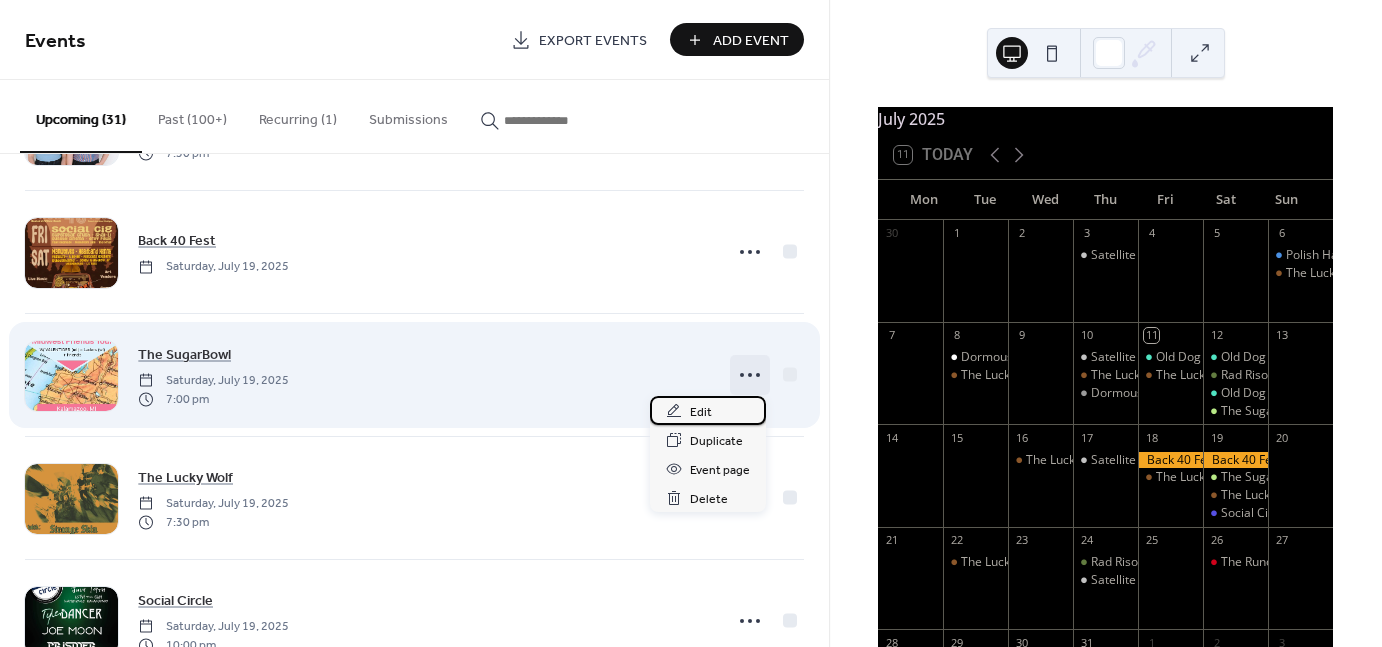 drag, startPoint x: 739, startPoint y: 374, endPoint x: 713, endPoint y: 416, distance: 49.396355 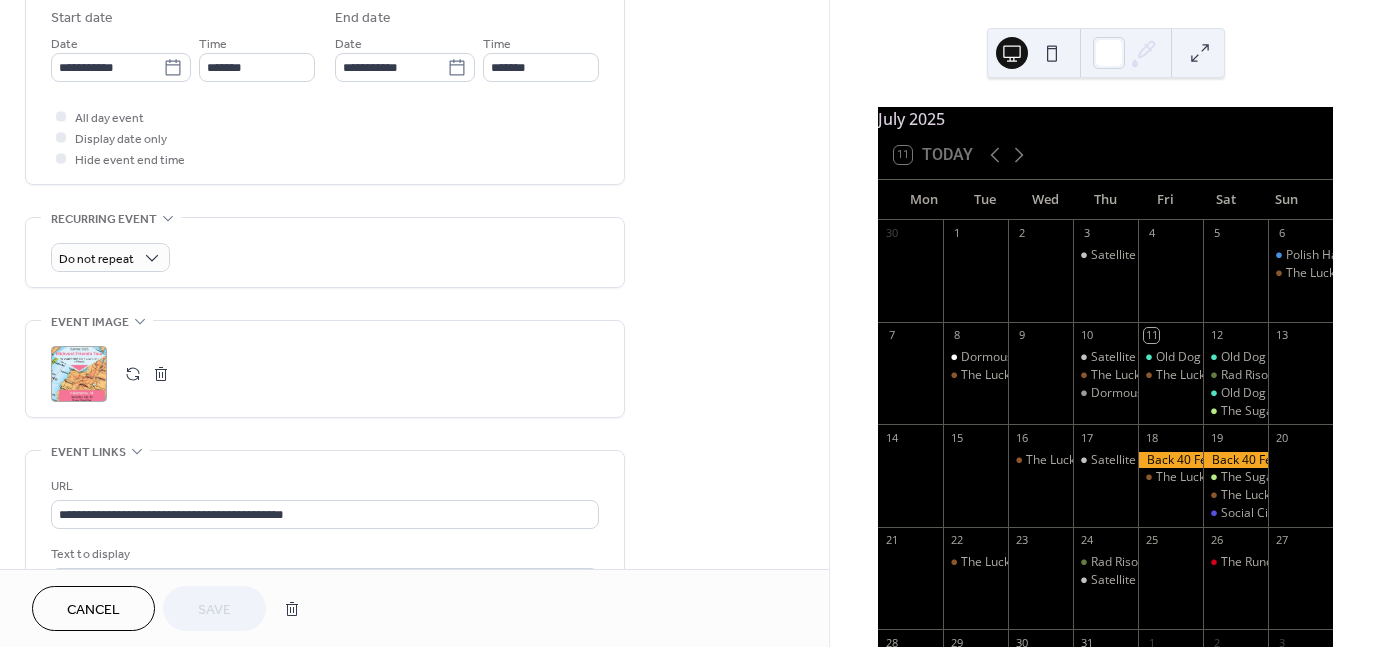 scroll, scrollTop: 670, scrollLeft: 0, axis: vertical 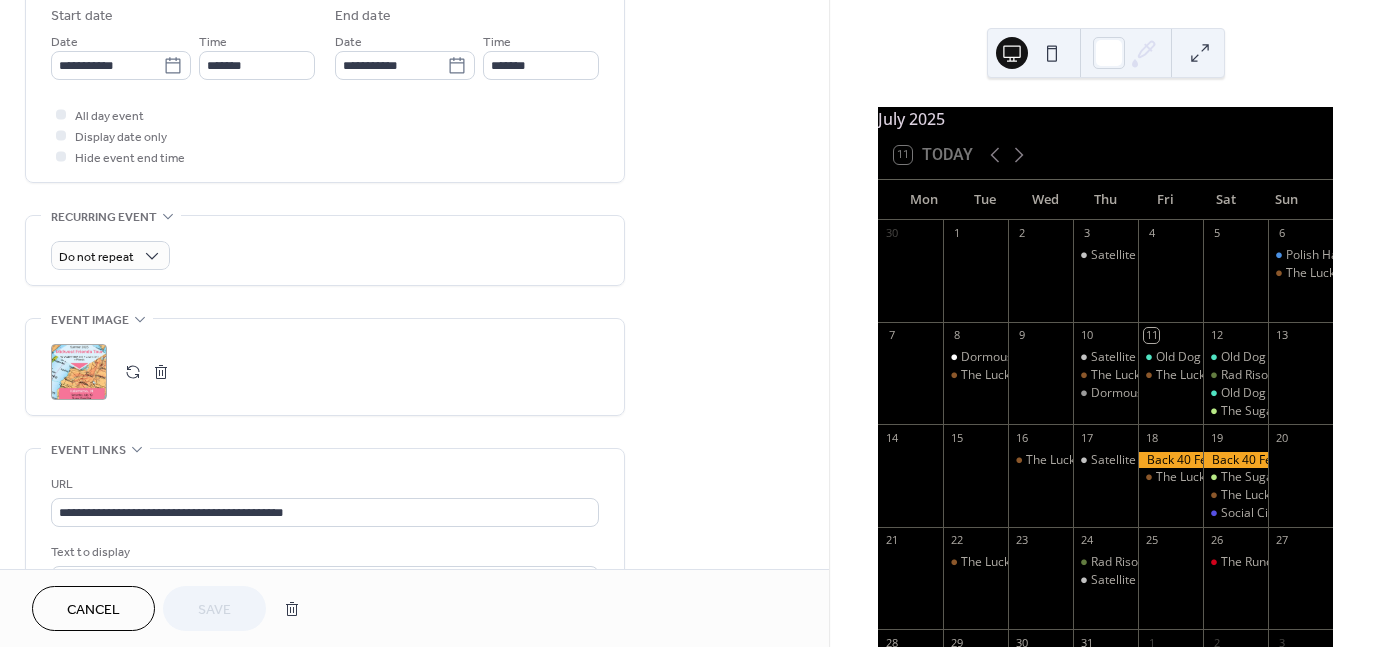 click at bounding box center [161, 372] 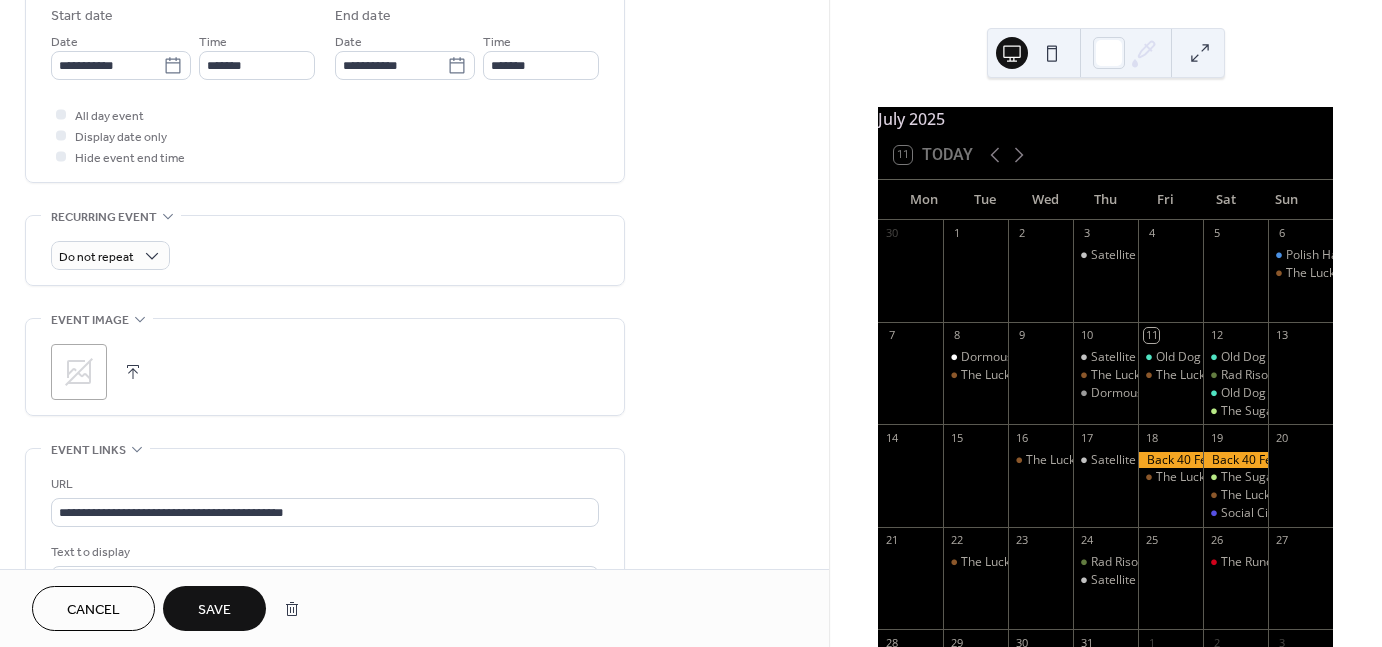 click 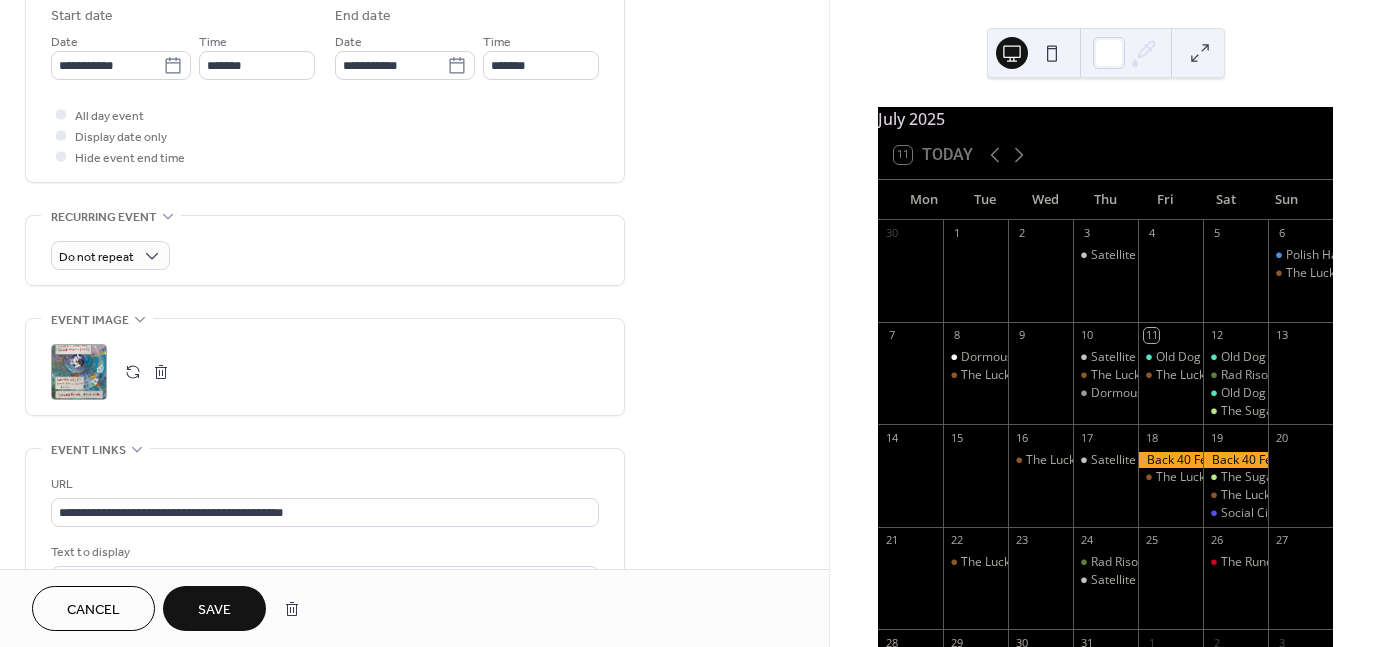 click on "Save" at bounding box center [214, 610] 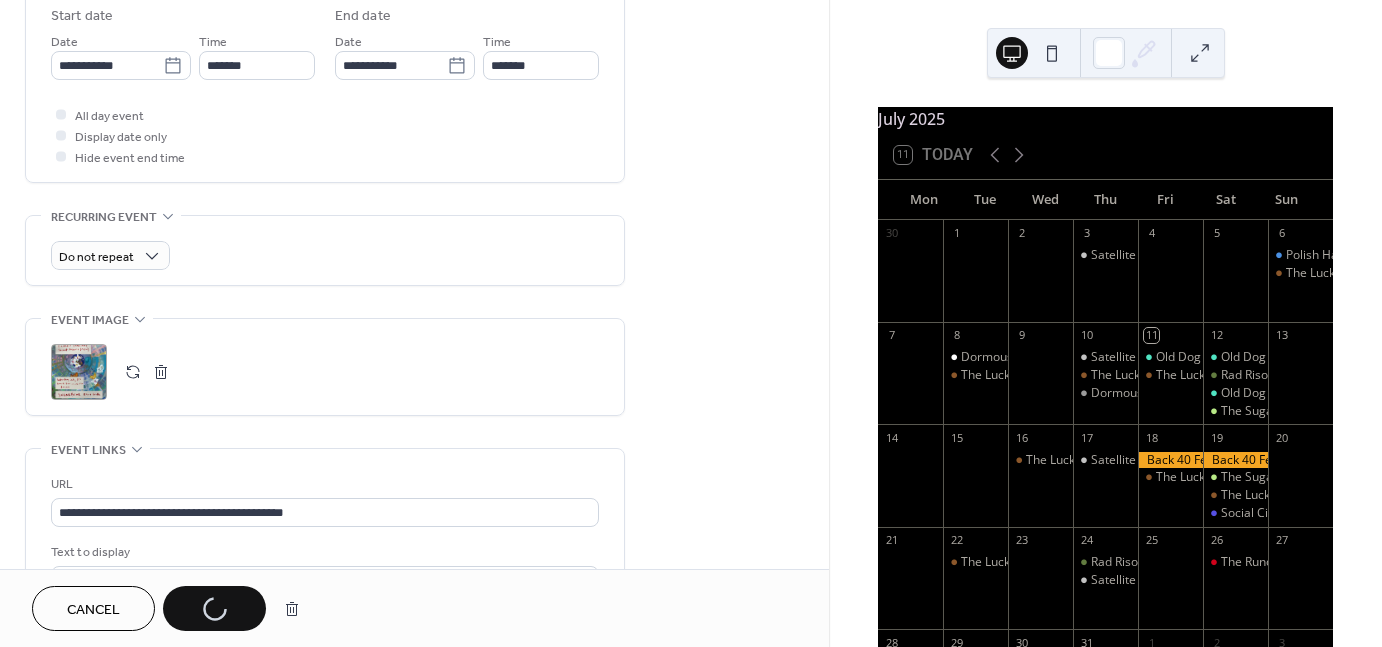 click on "Cancel Save" at bounding box center [171, 608] 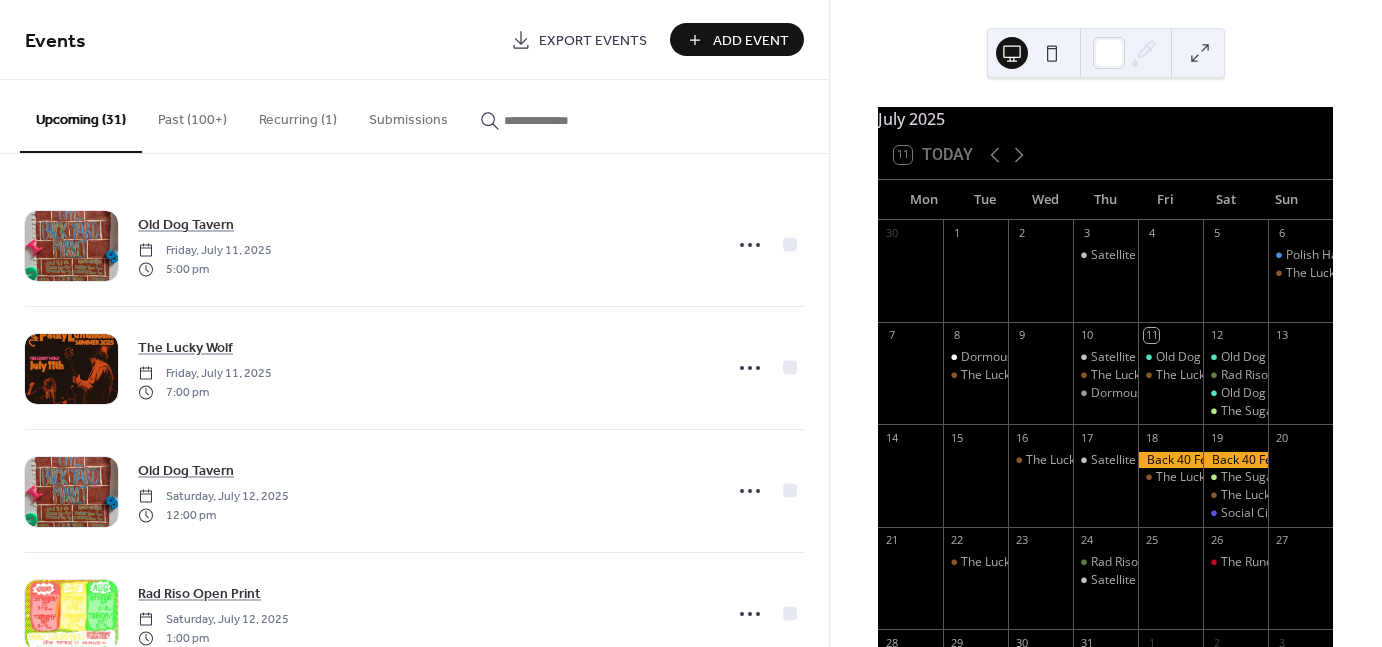 click on "Recurring  (1)" at bounding box center [298, 115] 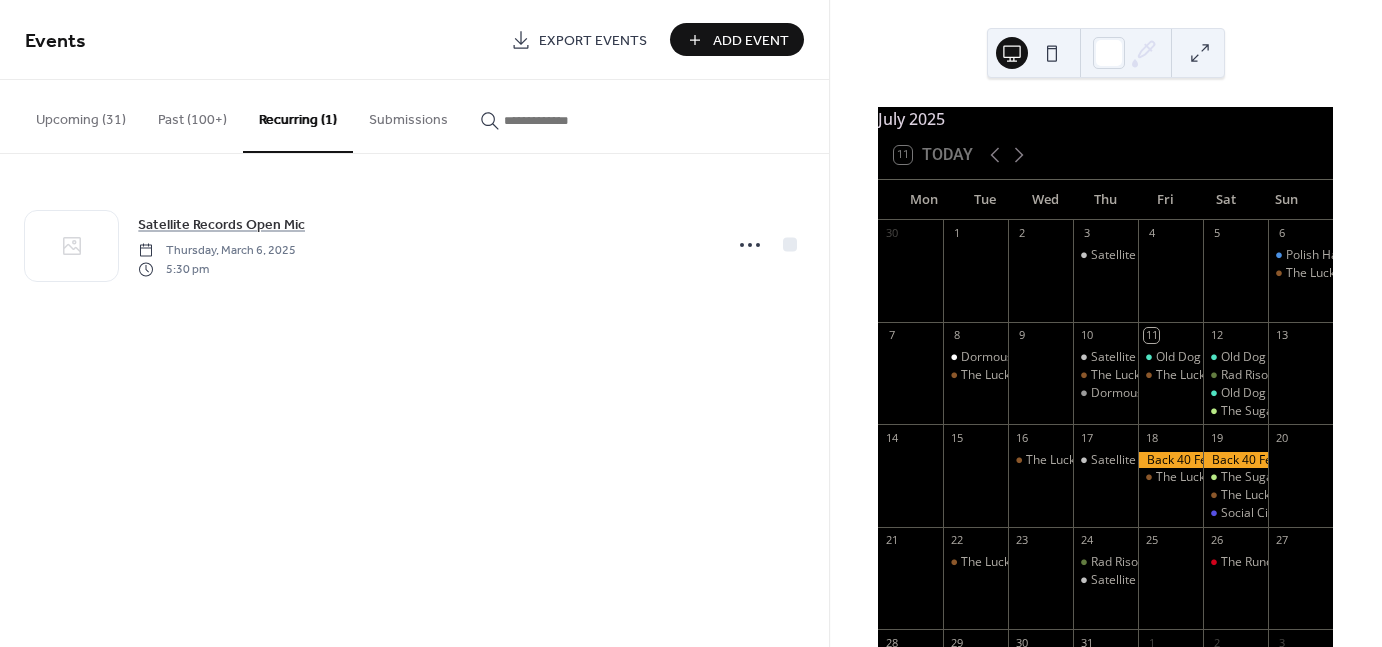 click on "Upcoming  (31)" at bounding box center [81, 115] 